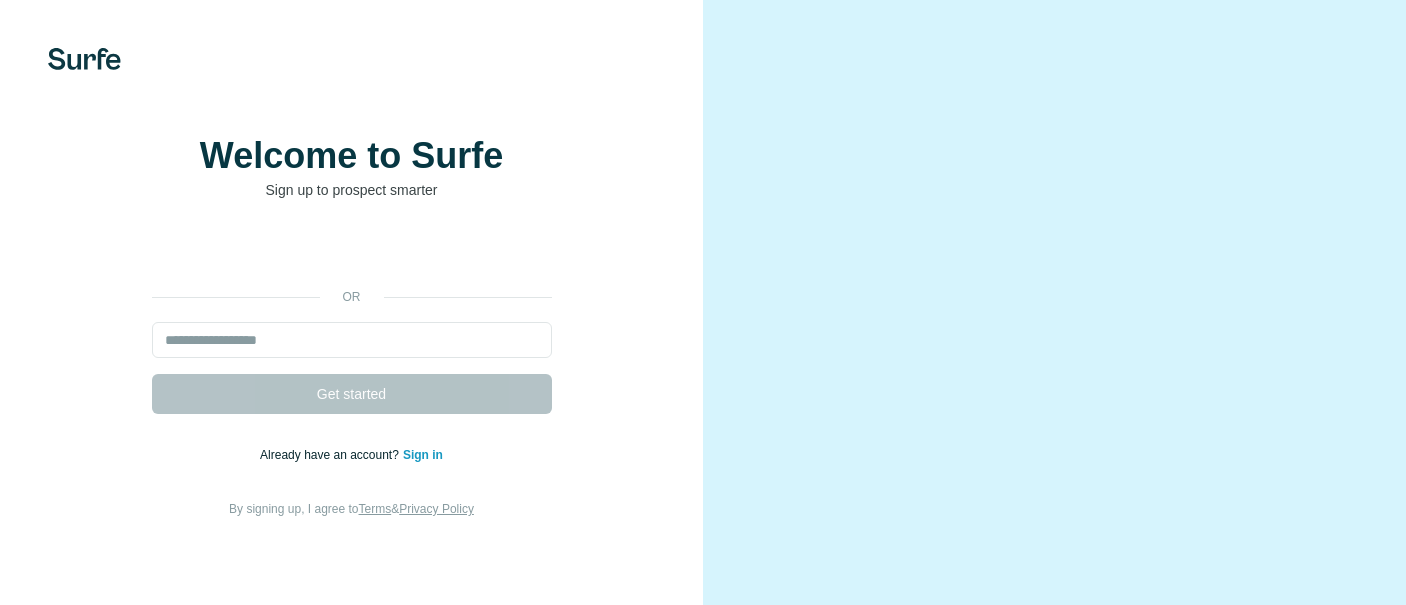 scroll, scrollTop: 0, scrollLeft: 0, axis: both 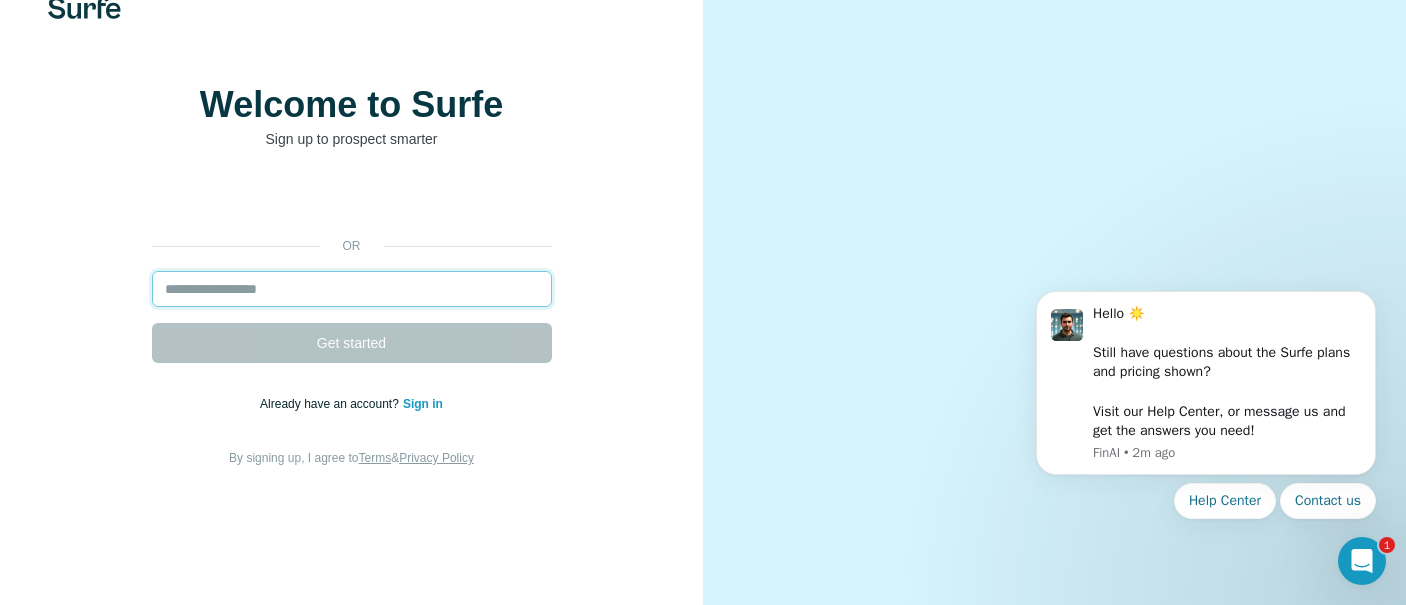 click at bounding box center [352, 289] 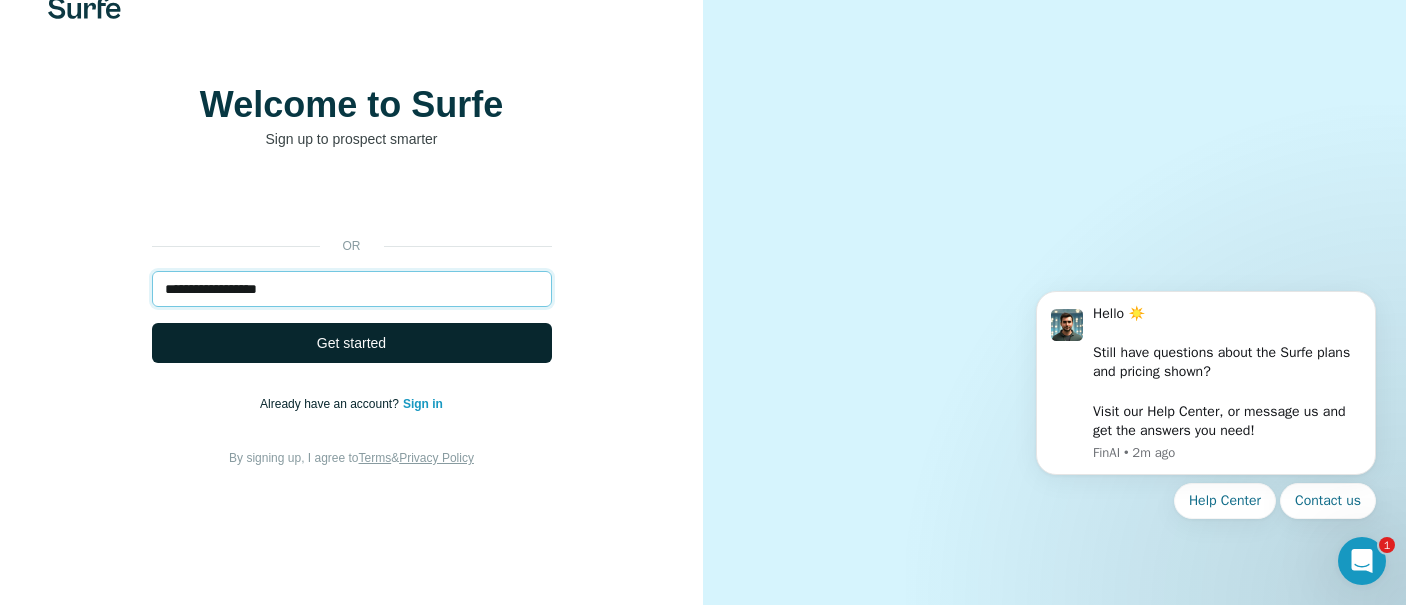 type on "**********" 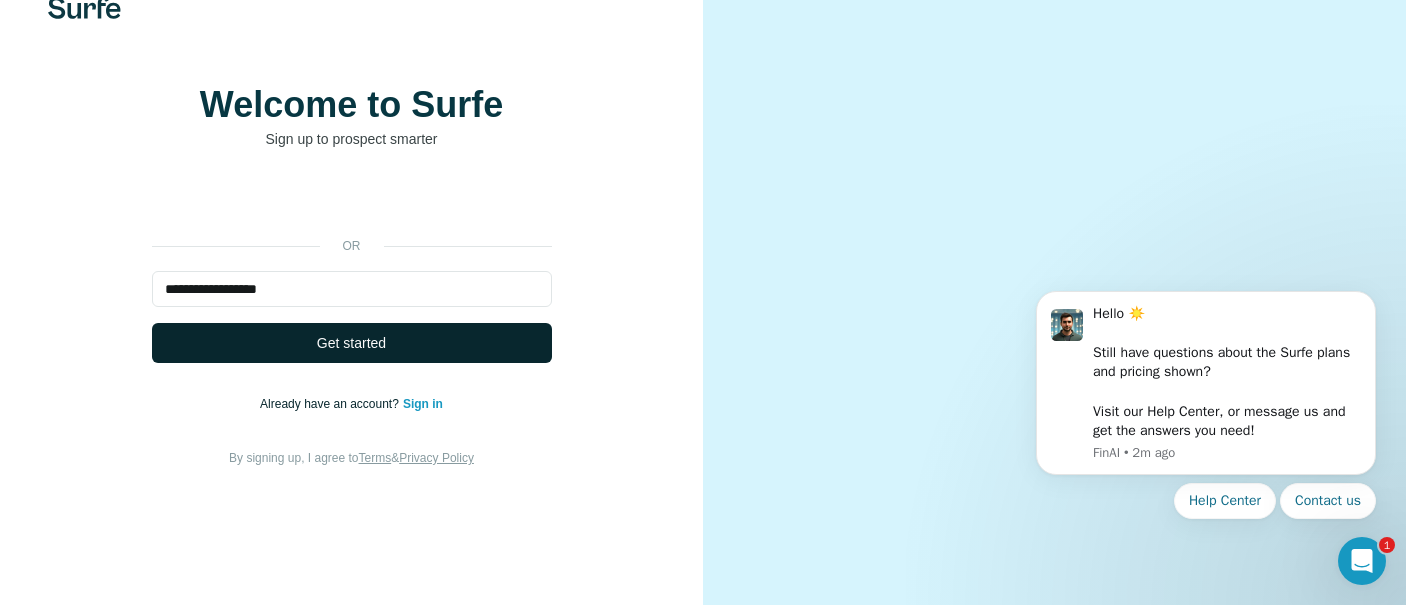 click on "Get started" at bounding box center (352, 343) 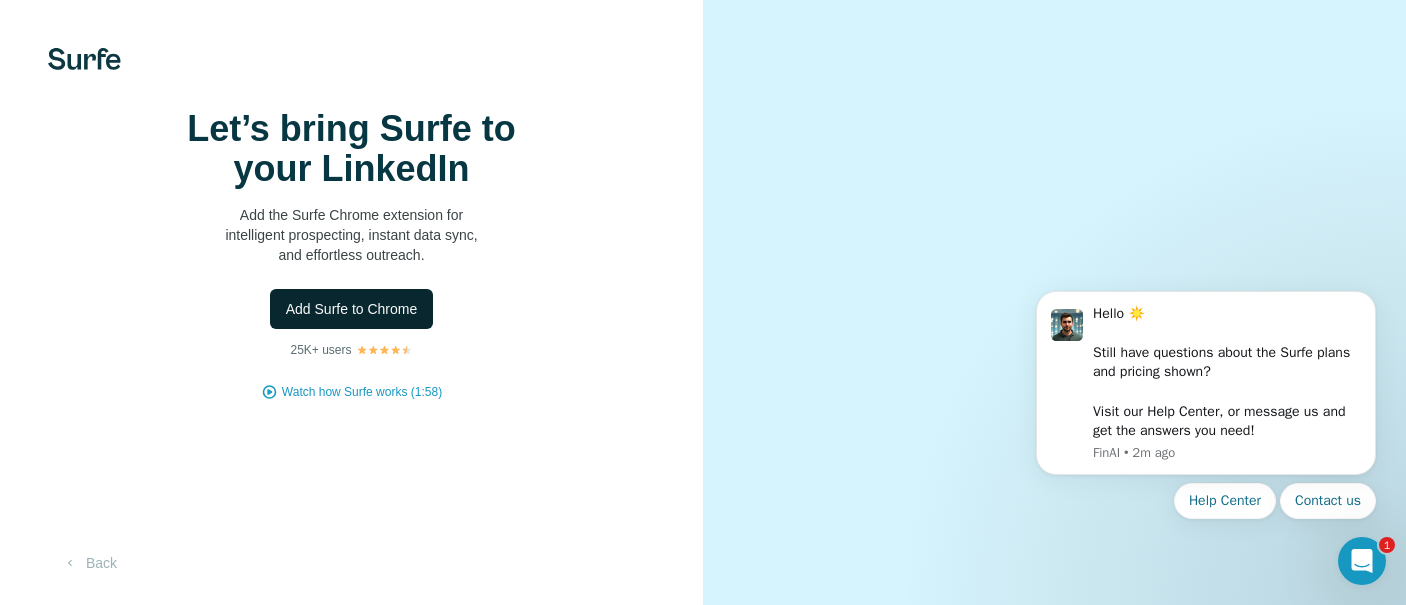 click on "Add Surfe to Chrome" at bounding box center [352, 309] 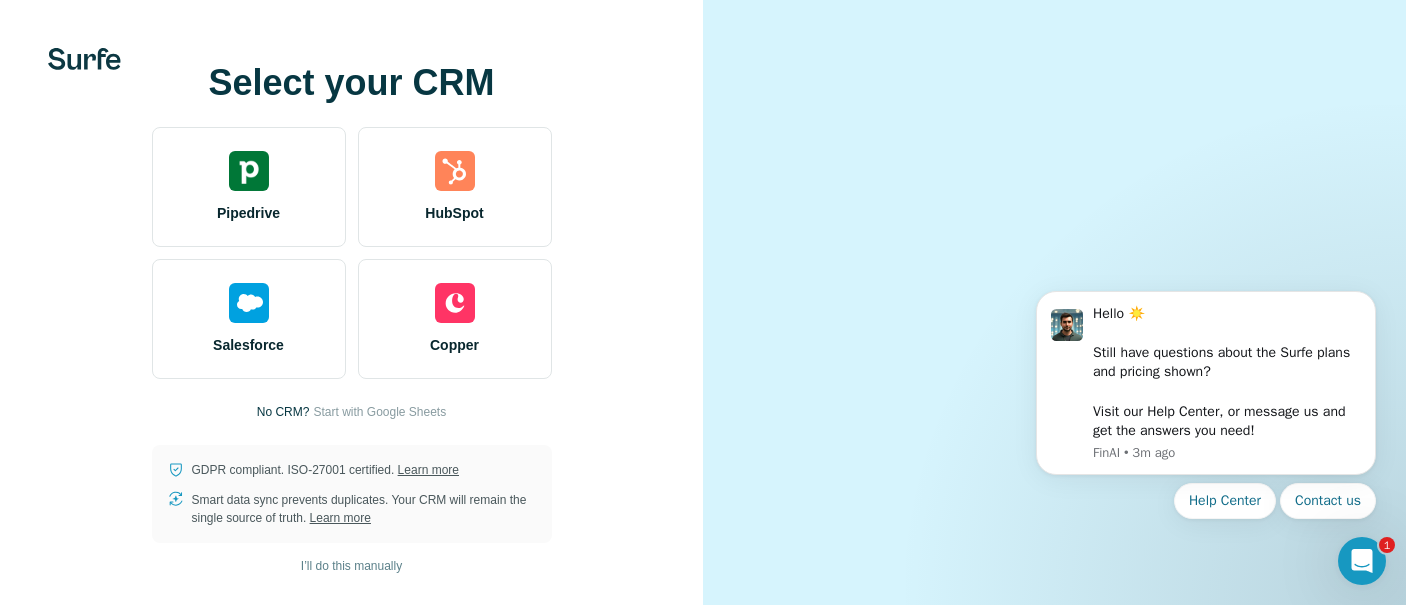 click at bounding box center [1054, 303] 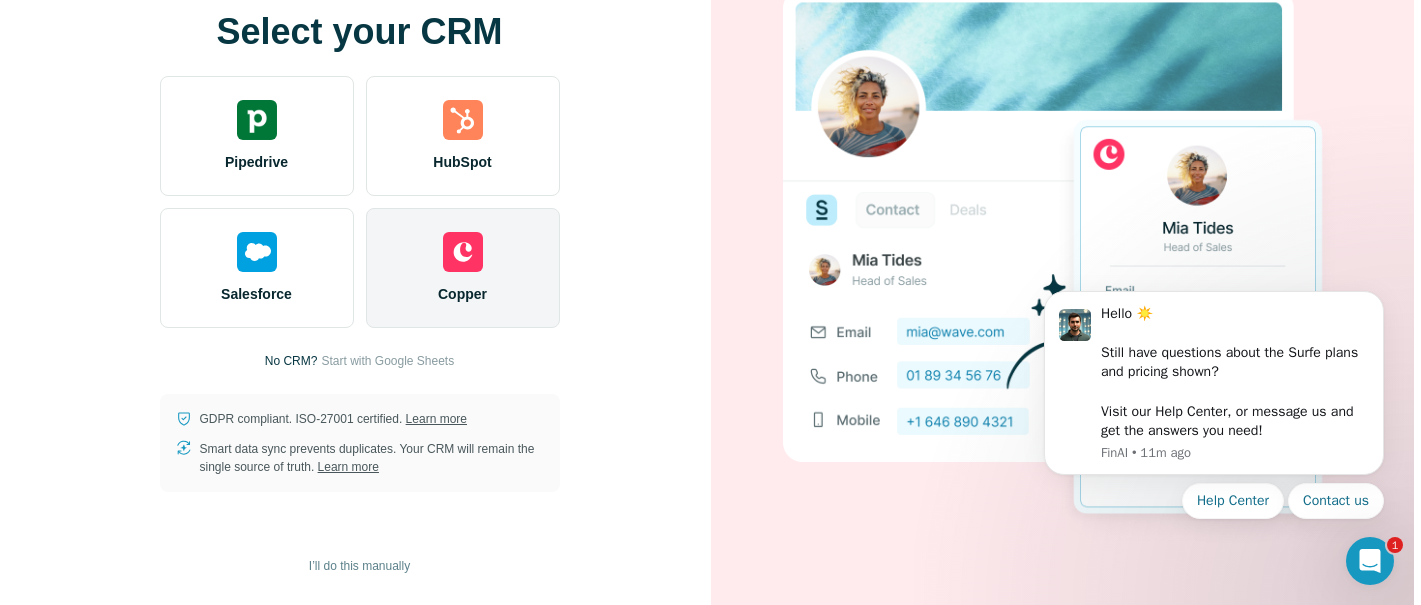 scroll, scrollTop: 0, scrollLeft: 0, axis: both 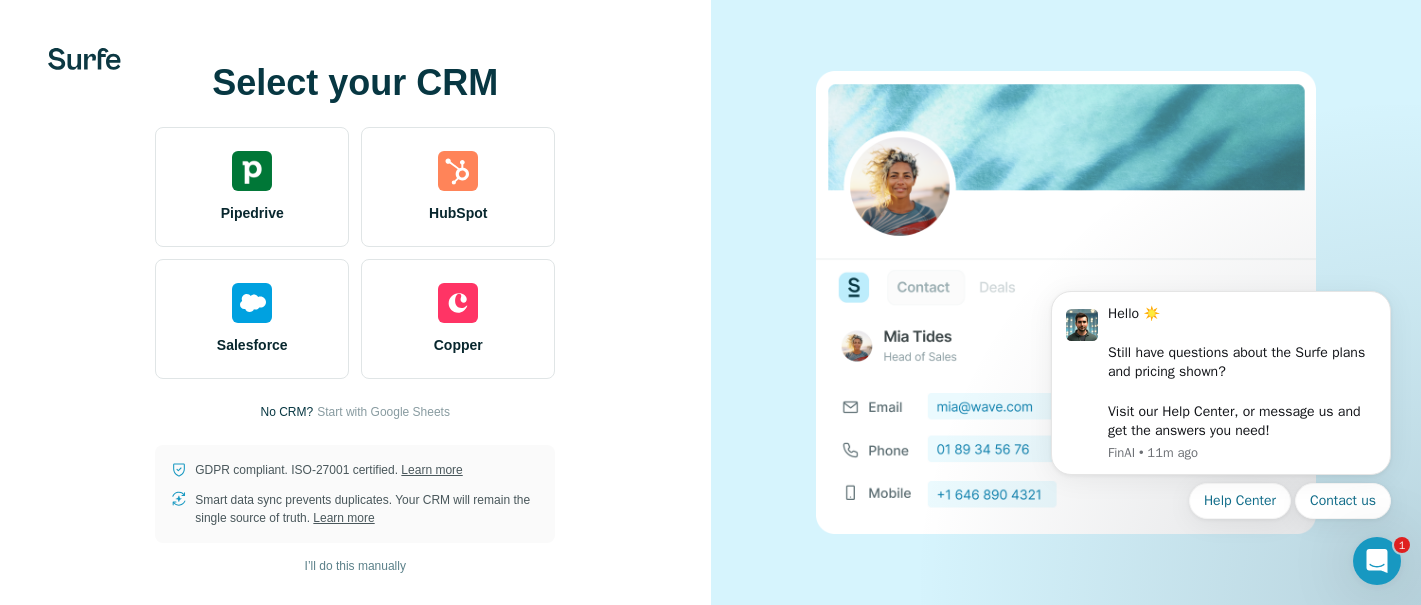 click on "Select your CRM Pipedrive HubSpot Salesforce Copper No CRM? Start with Google Sheets GDPR compliant. ISO-27001 certified.   Learn more Smart data sync prevents duplicates. Your CRM will remain the single source of truth.   Learn more I’ll do this manually" at bounding box center (355, 303) 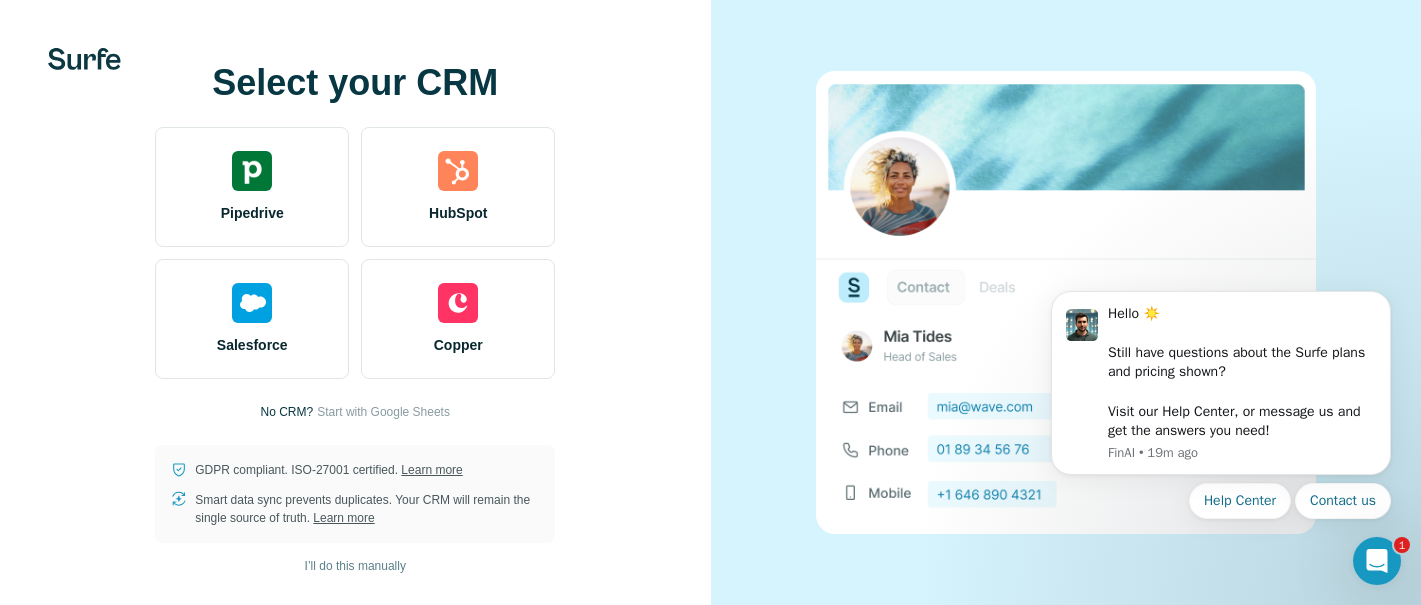 click at bounding box center (84, 59) 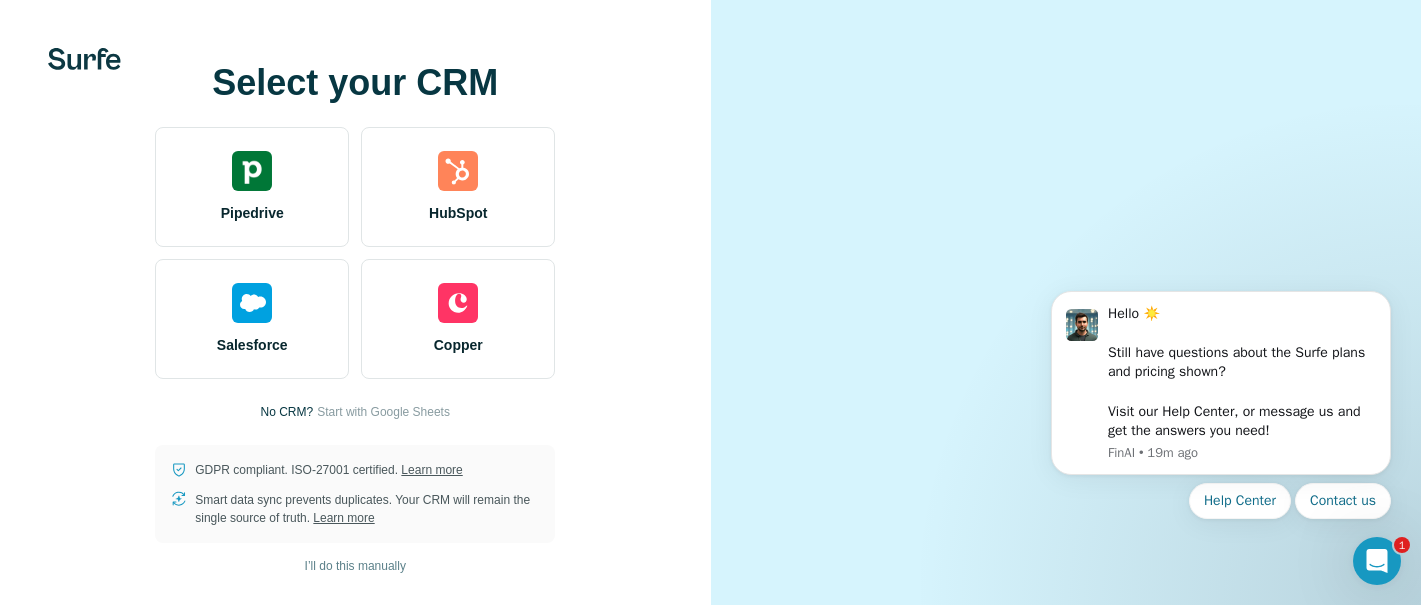 click at bounding box center [84, 59] 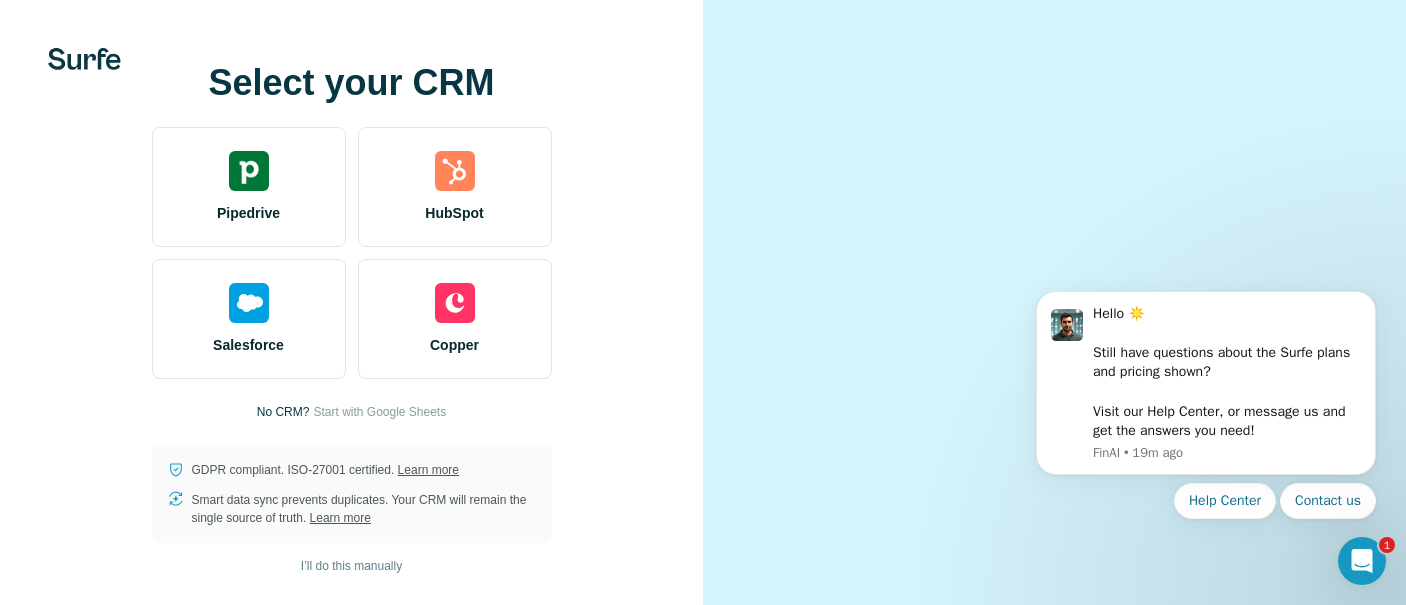 click at bounding box center (84, 59) 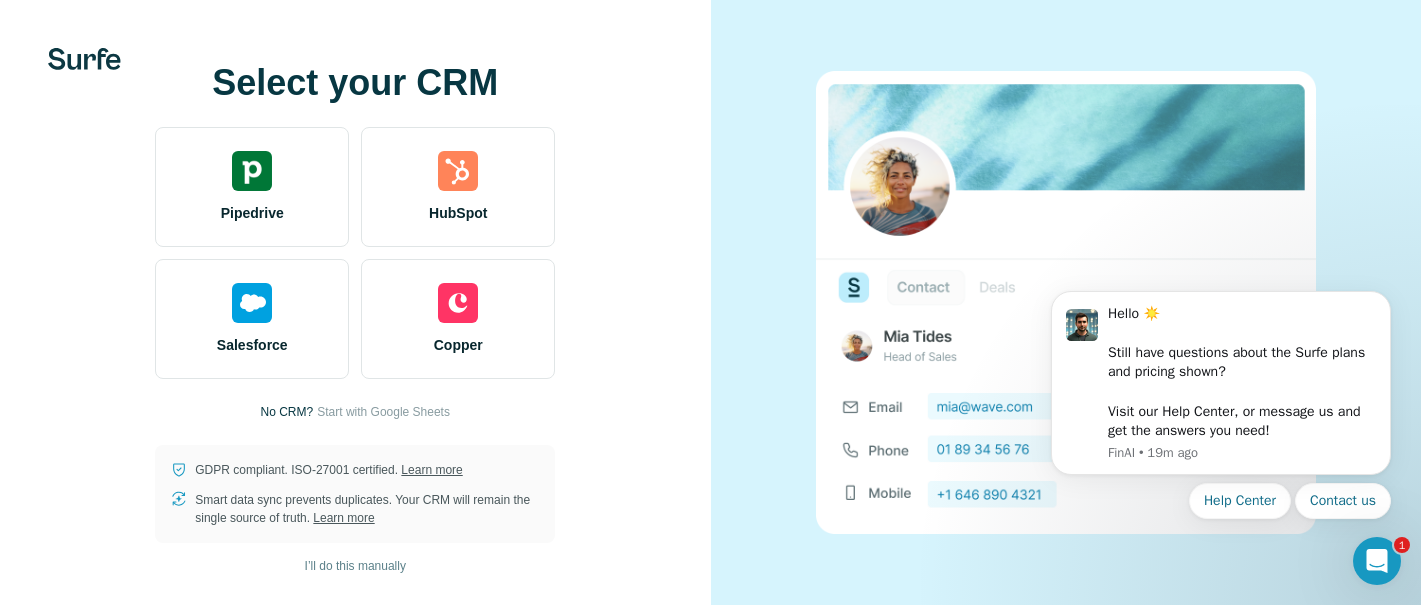 click at bounding box center [1377, 561] 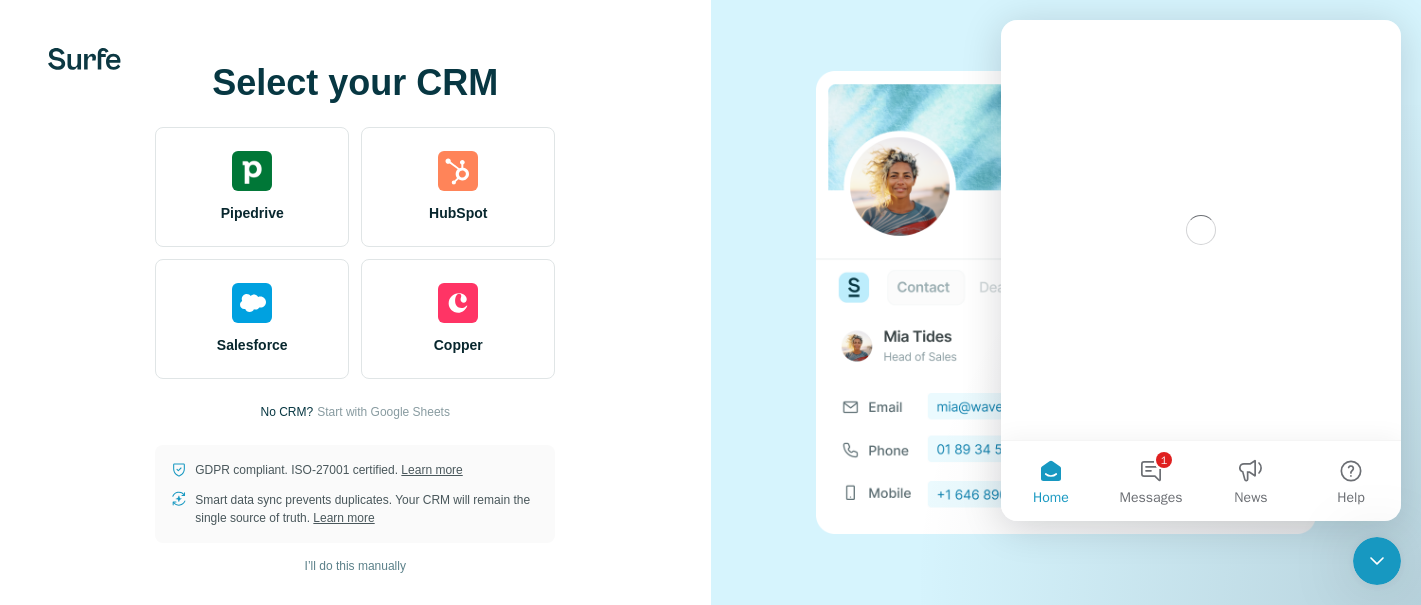 scroll, scrollTop: 0, scrollLeft: 0, axis: both 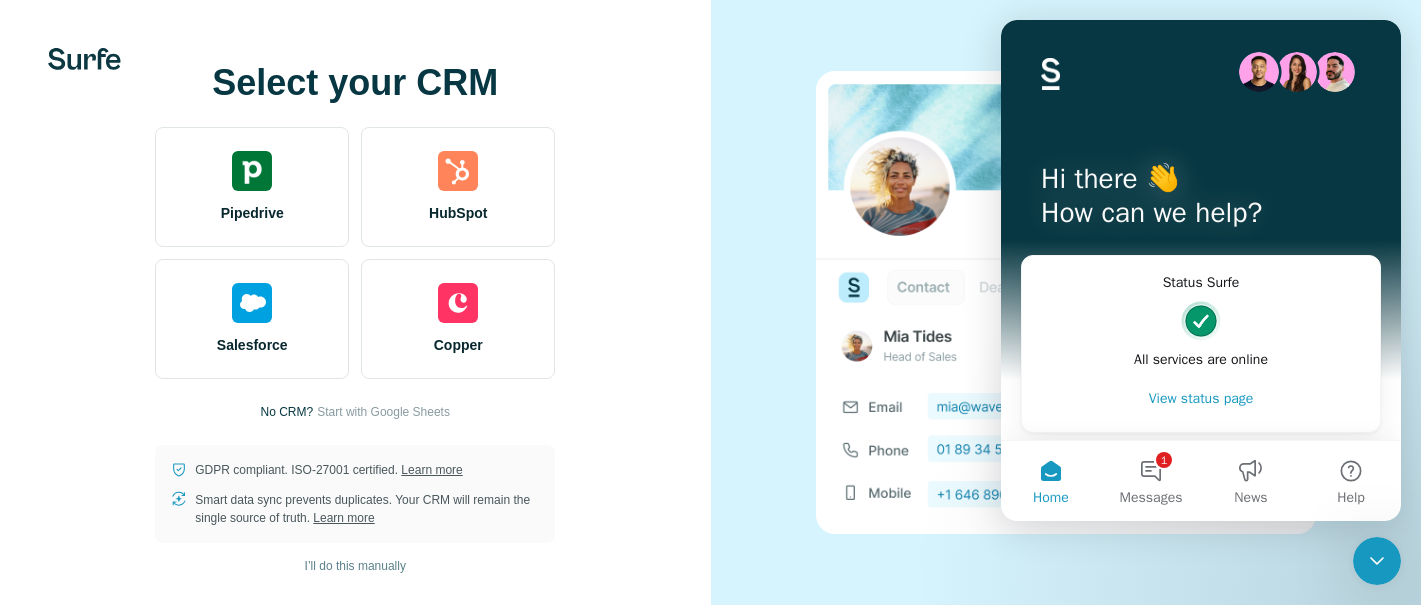 click 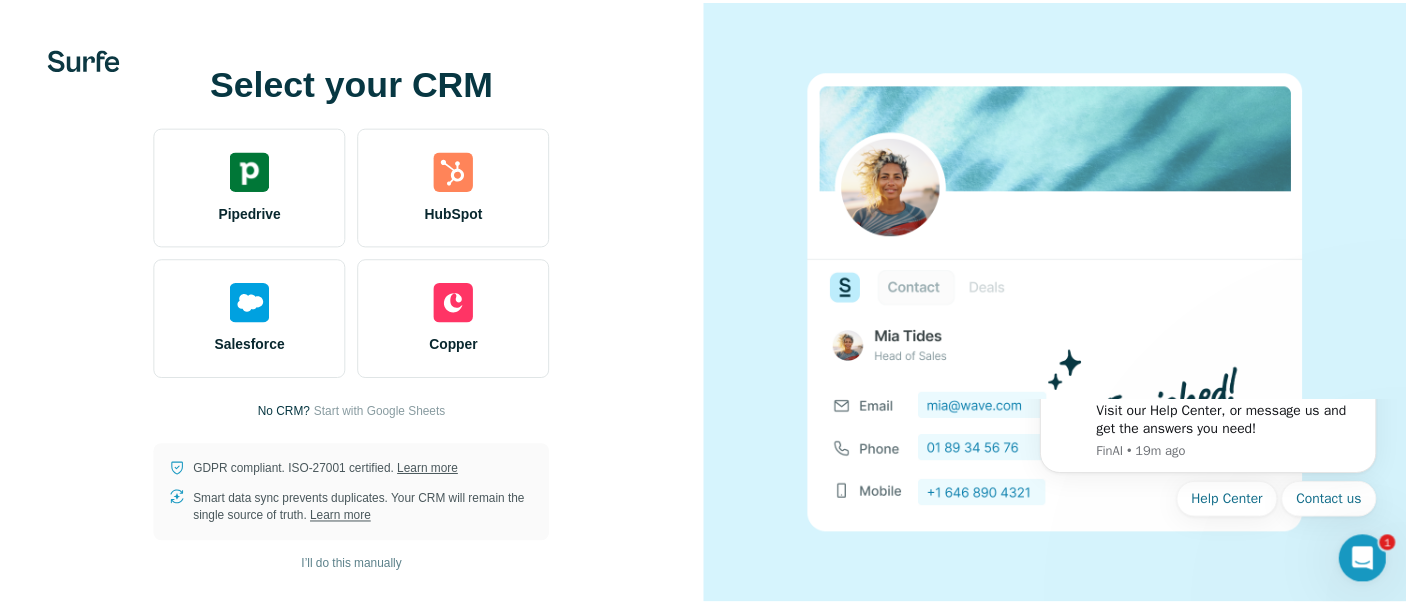 scroll, scrollTop: 0, scrollLeft: 0, axis: both 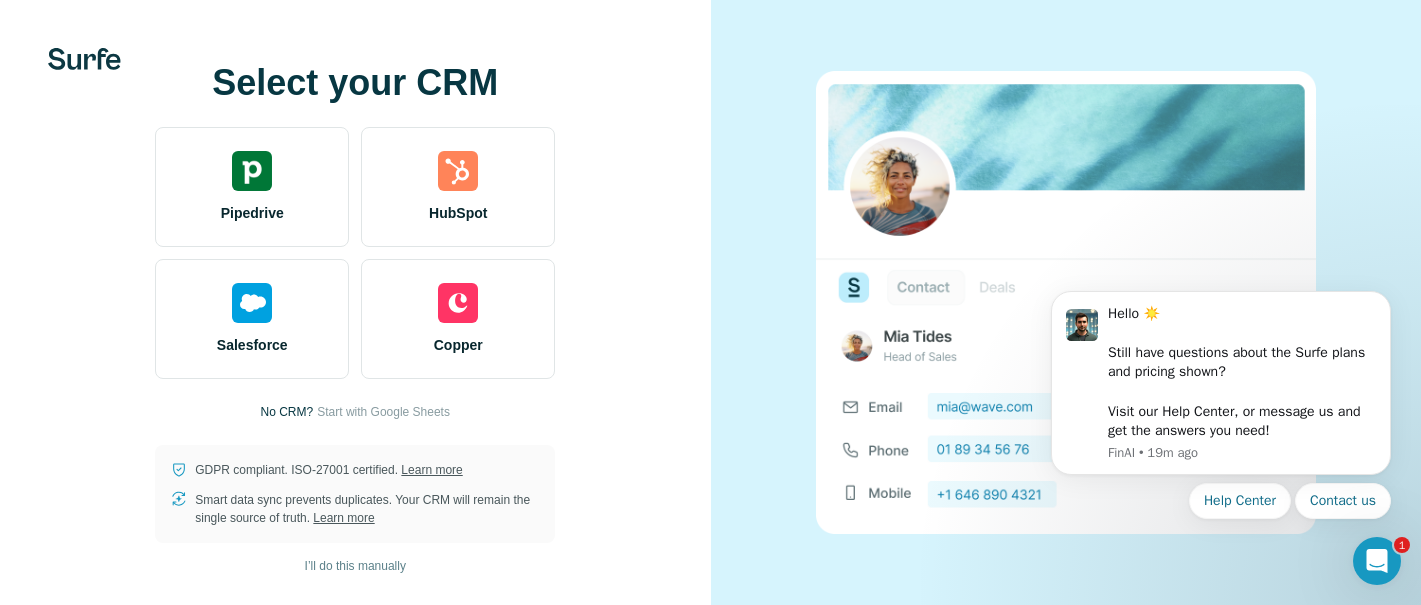 click on "Select your CRM Pipedrive HubSpot Salesforce Copper No CRM? Start with Google Sheets GDPR compliant. ISO-27001 certified.   Learn more Smart data sync prevents duplicates. Your CRM will remain the single source of truth.   Learn more I’ll do this manually" at bounding box center (355, 303) 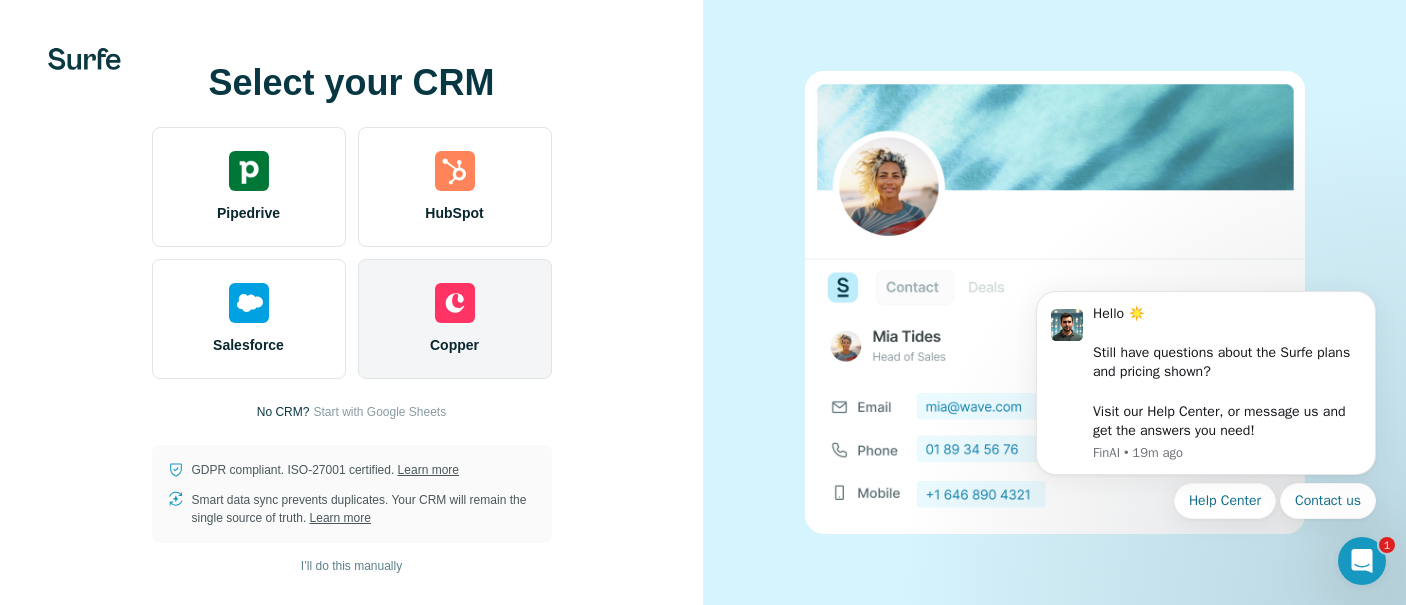 scroll, scrollTop: 0, scrollLeft: 0, axis: both 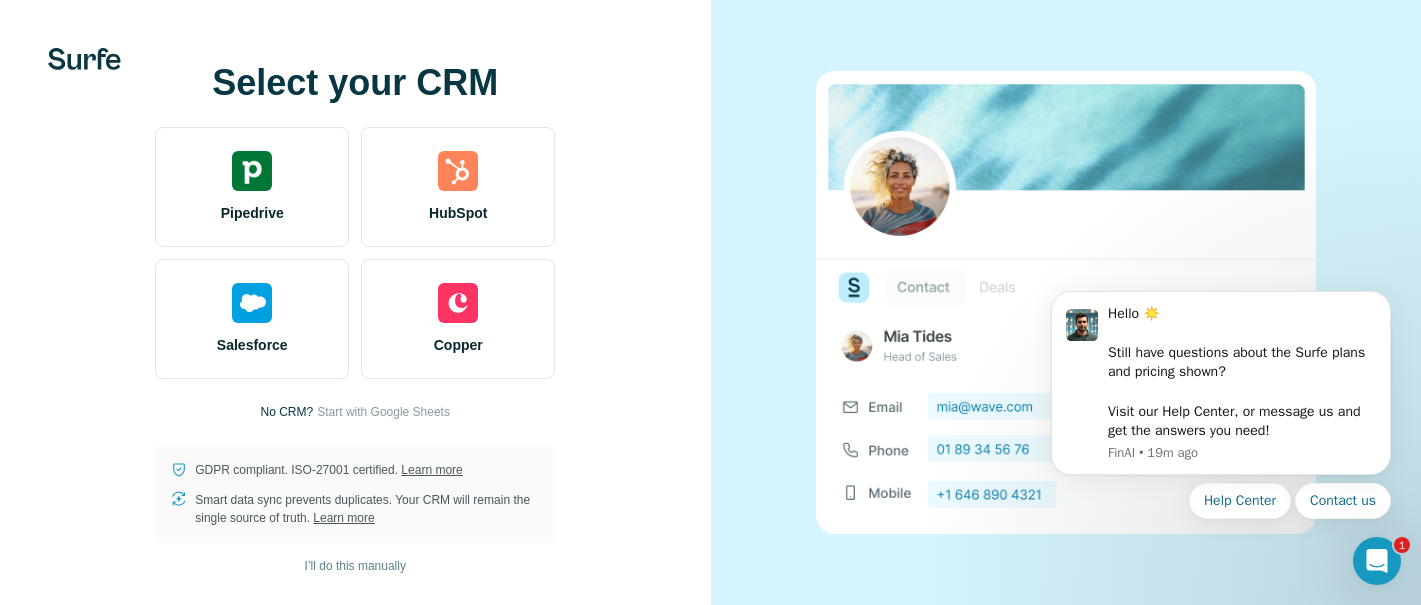 click at bounding box center [84, 59] 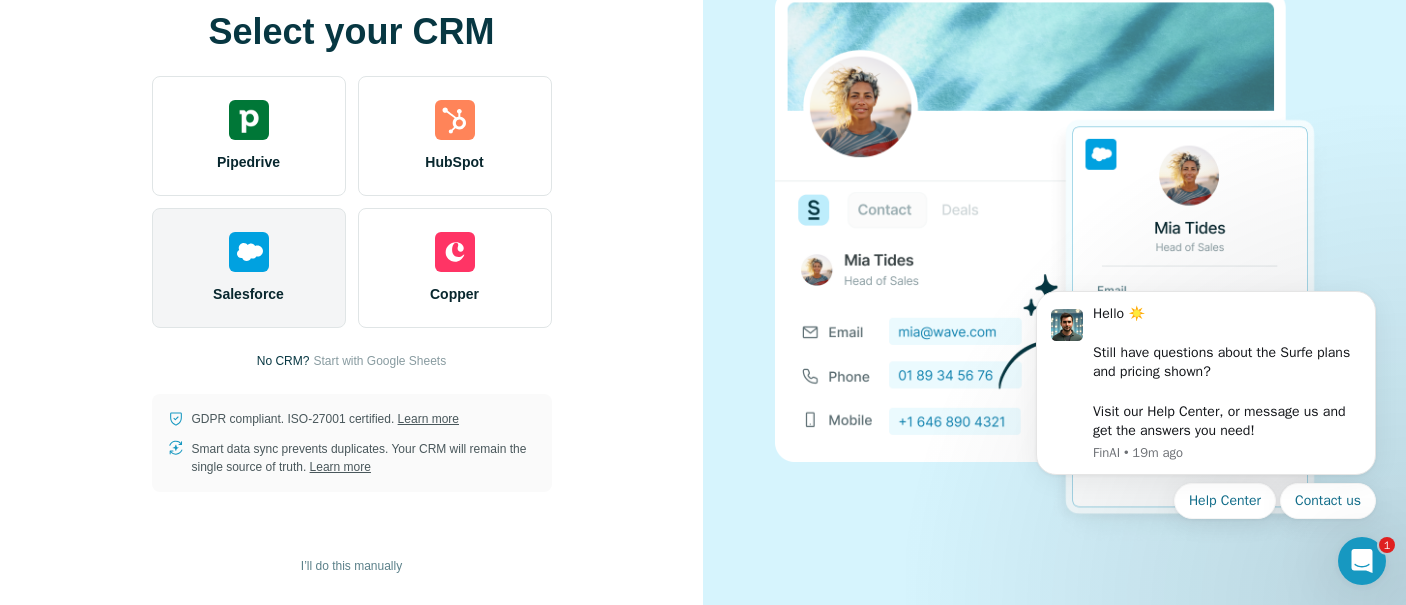 scroll, scrollTop: 0, scrollLeft: 0, axis: both 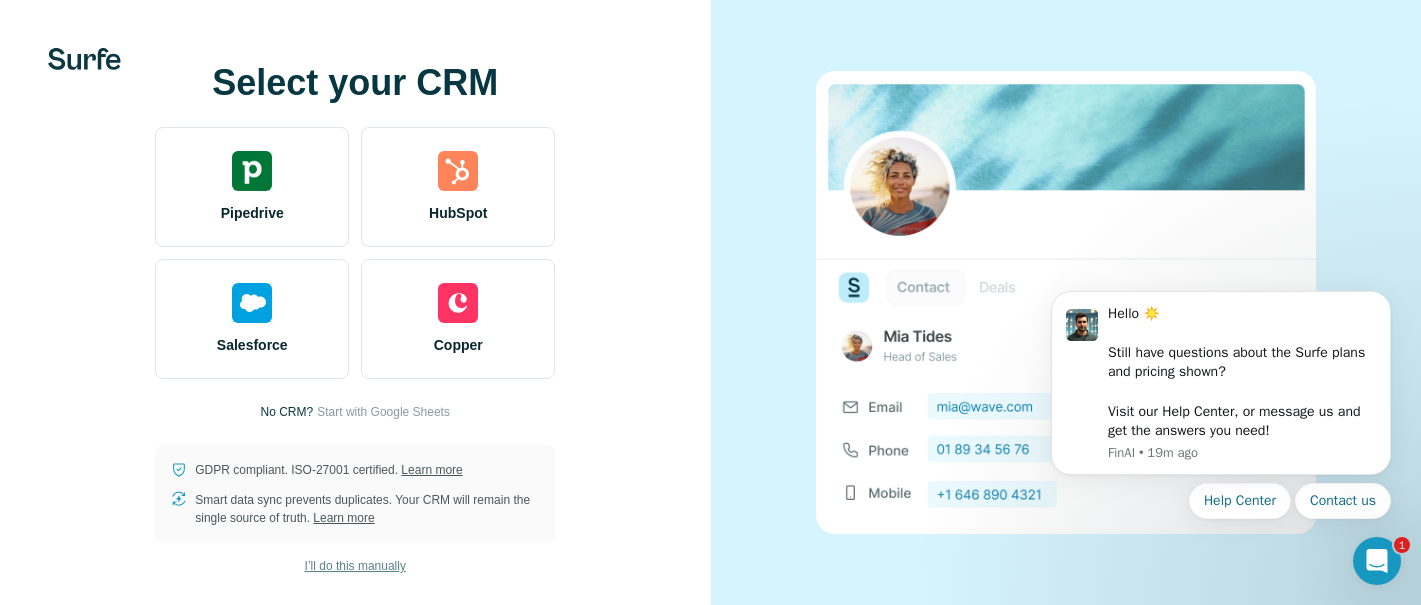 click on "I’ll do this manually" at bounding box center [355, 566] 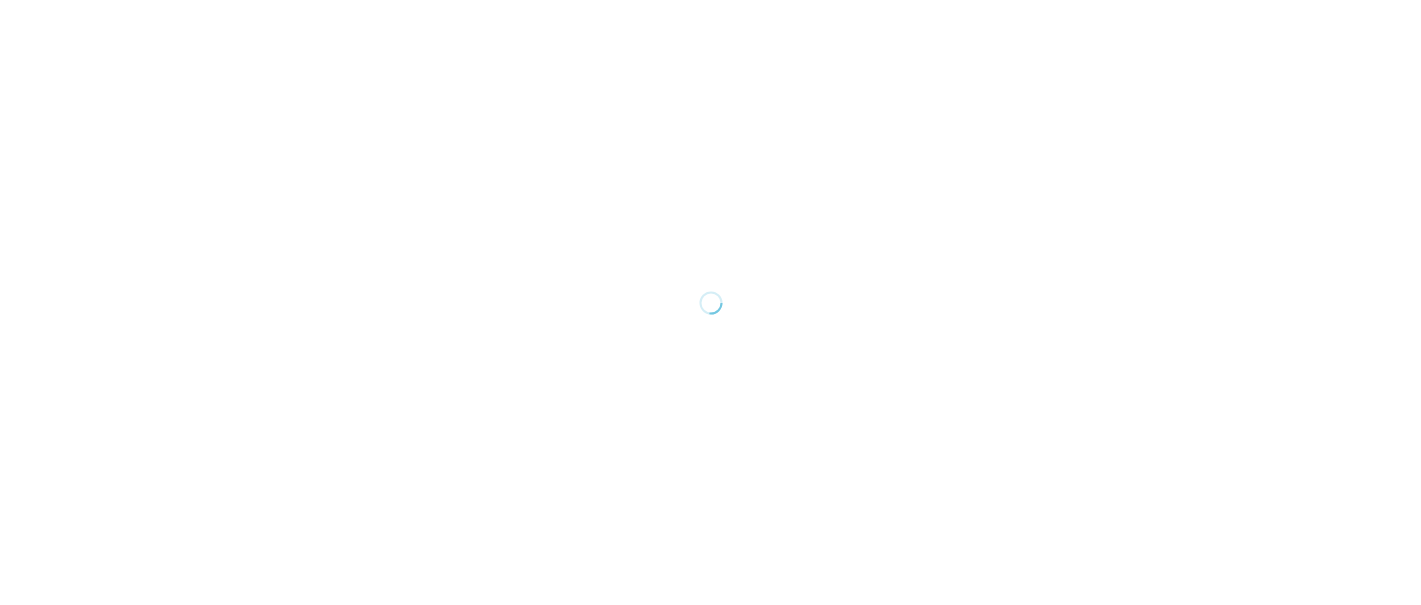 scroll, scrollTop: 0, scrollLeft: 0, axis: both 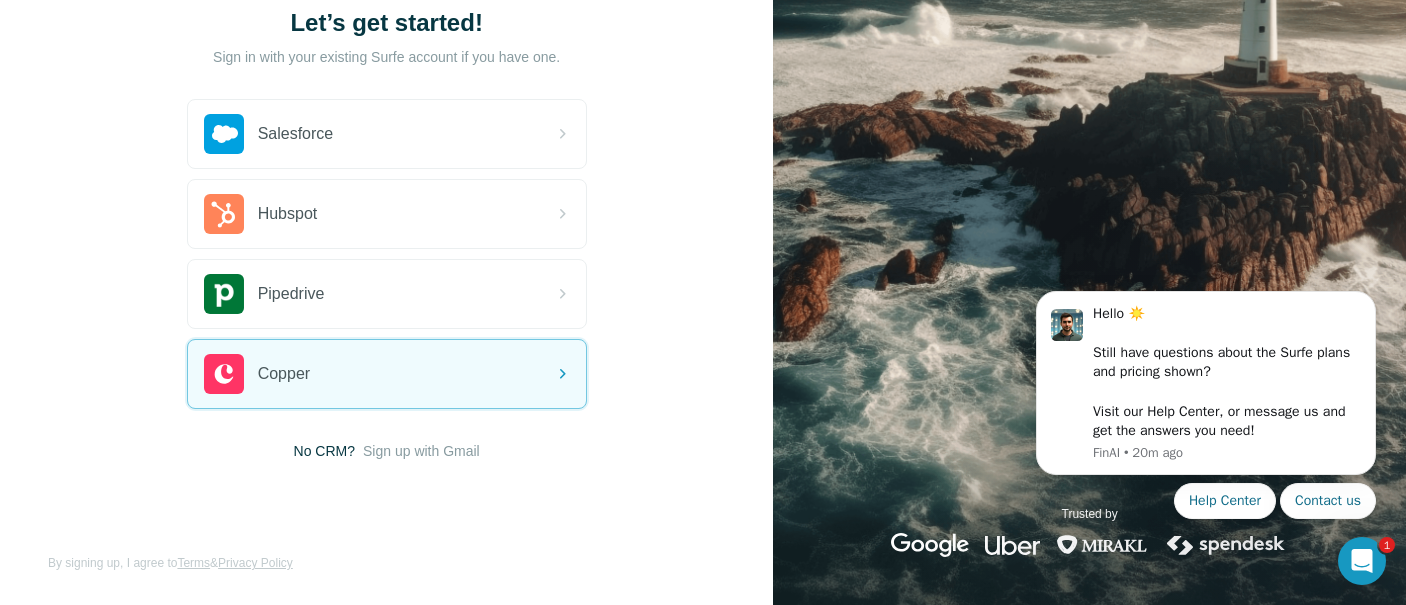 click on "Let’s get started! Sign in with your existing Surfe account if you have one. Salesforce Hubspot Pipedrive Copper No CRM? Sign up with Gmail By signing up, I agree to  Terms  &  Privacy Policy" at bounding box center [386, 234] 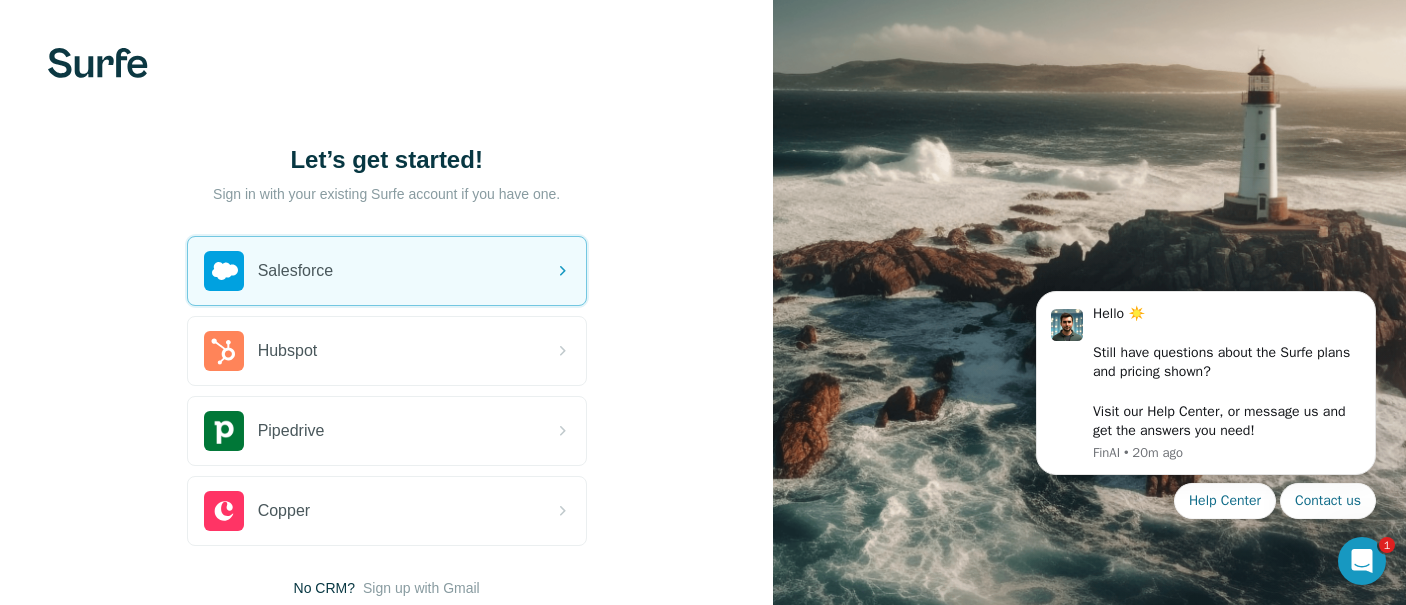 scroll, scrollTop: 6, scrollLeft: 0, axis: vertical 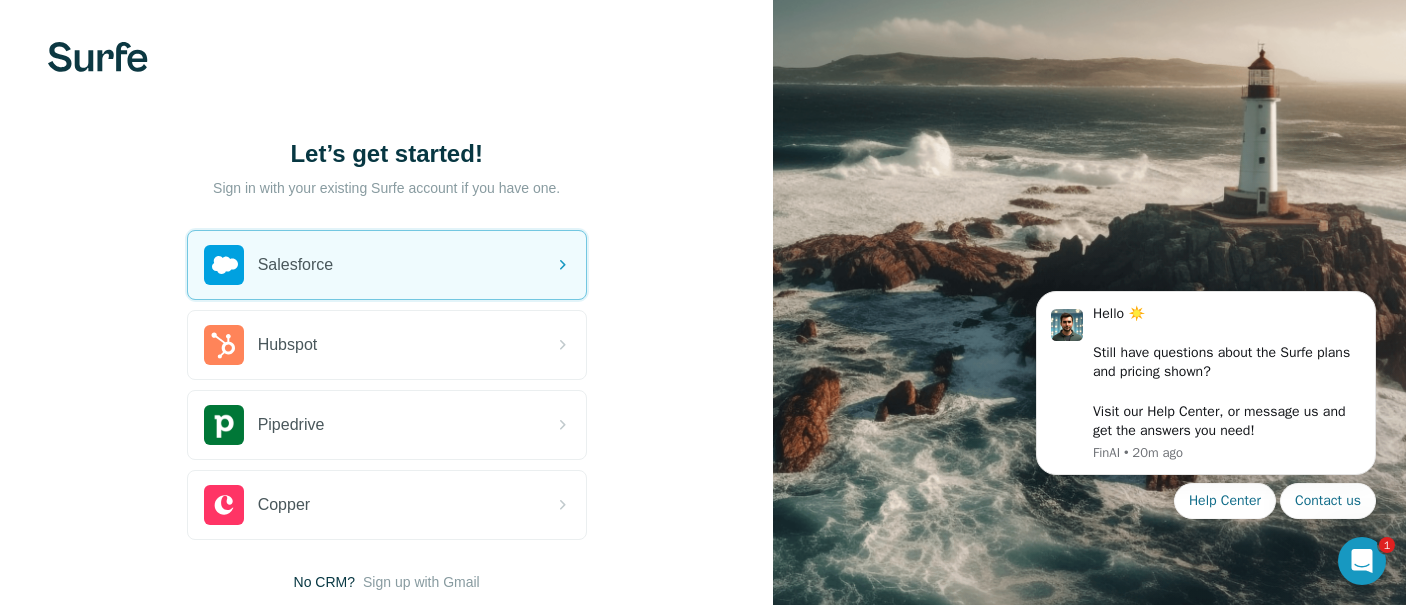 click on "Sign in with your existing Surfe account if you have one." at bounding box center [386, 188] 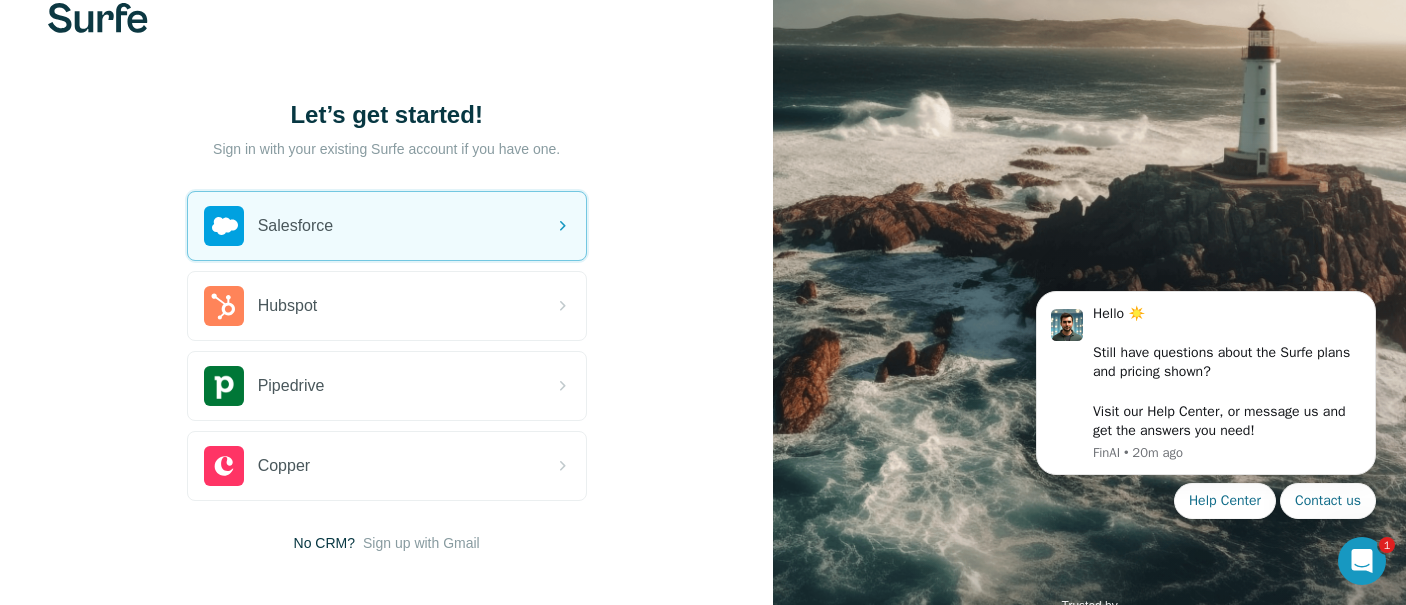 scroll, scrollTop: 137, scrollLeft: 0, axis: vertical 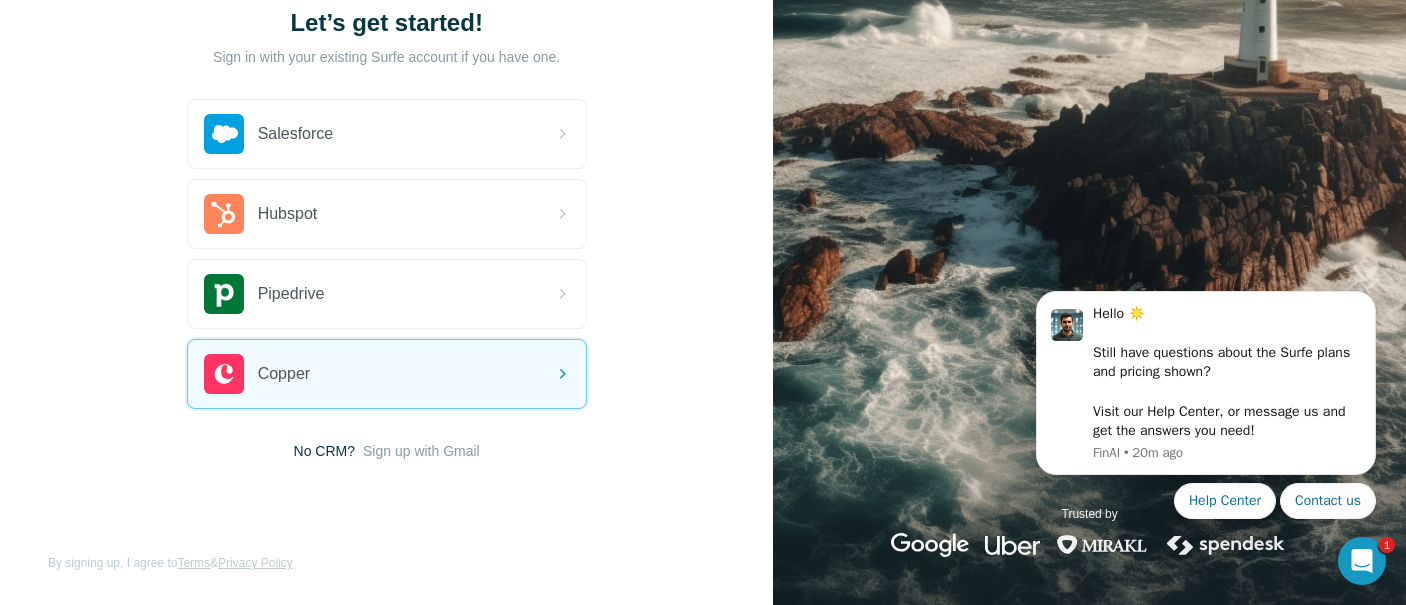 click on "Let’s get started! Sign in with your existing Surfe account if you have one. Salesforce Hubspot Pipedrive Copper No CRM? Sign up with Gmail By signing up, I agree to  Terms  &  Privacy Policy" at bounding box center [386, 234] 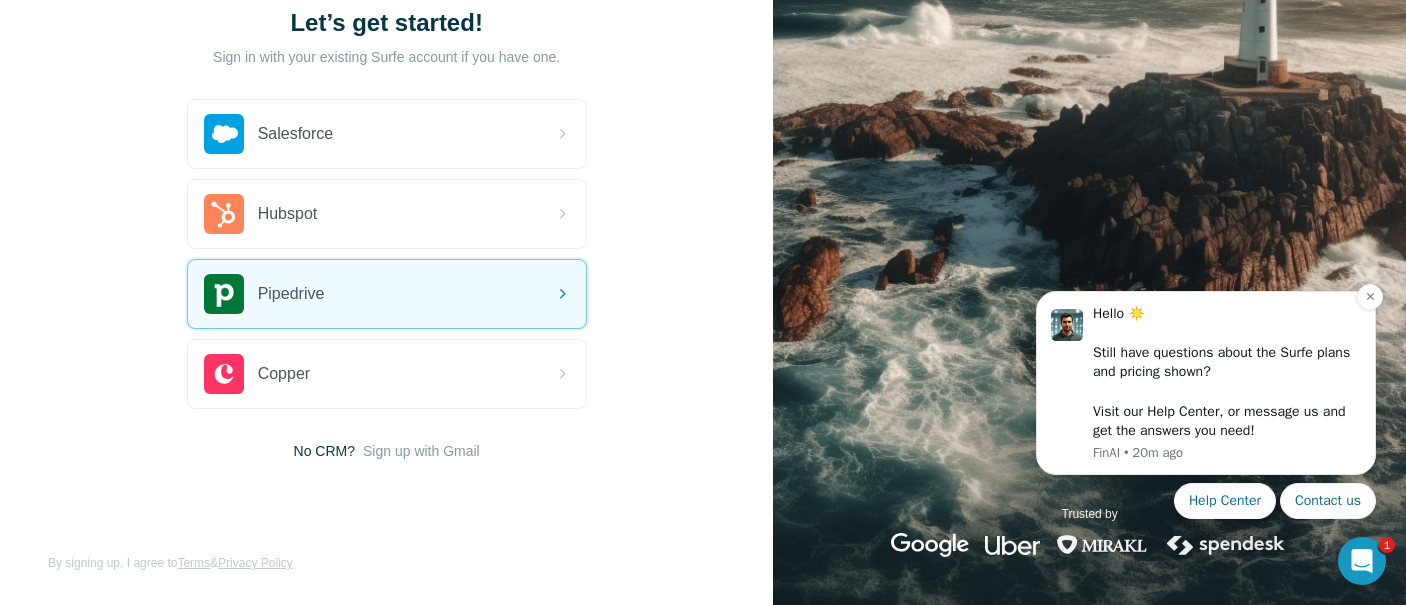 scroll, scrollTop: 0, scrollLeft: 0, axis: both 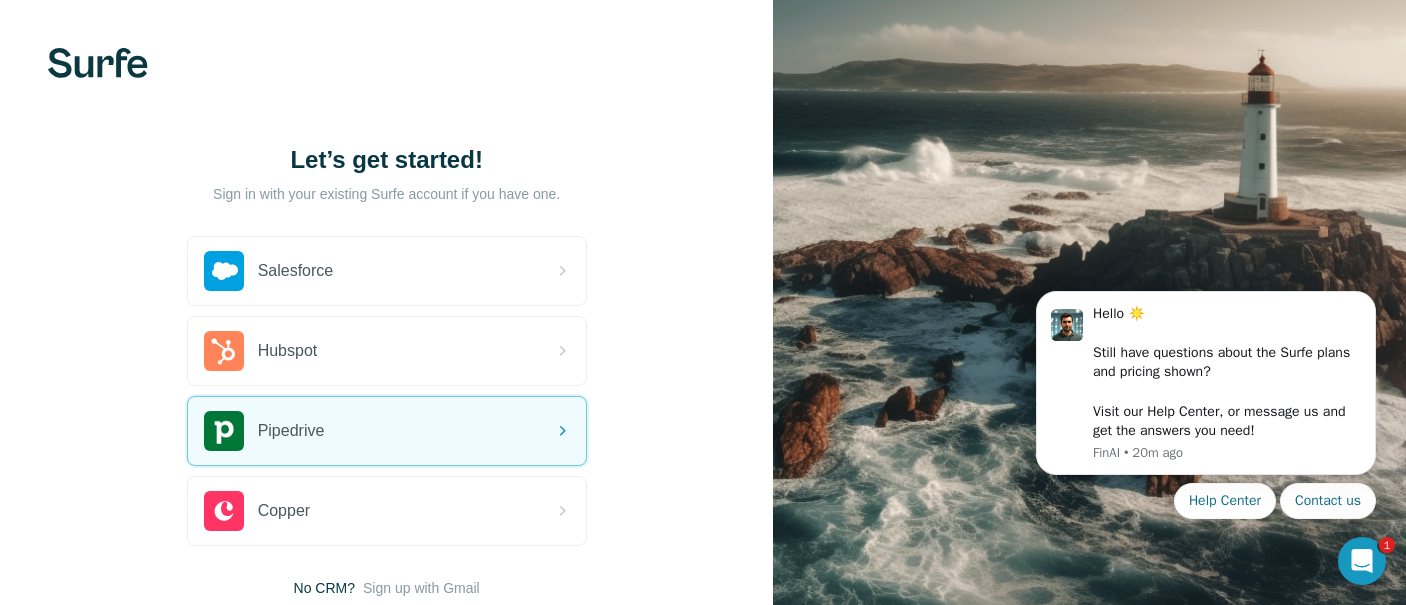 click at bounding box center (98, 63) 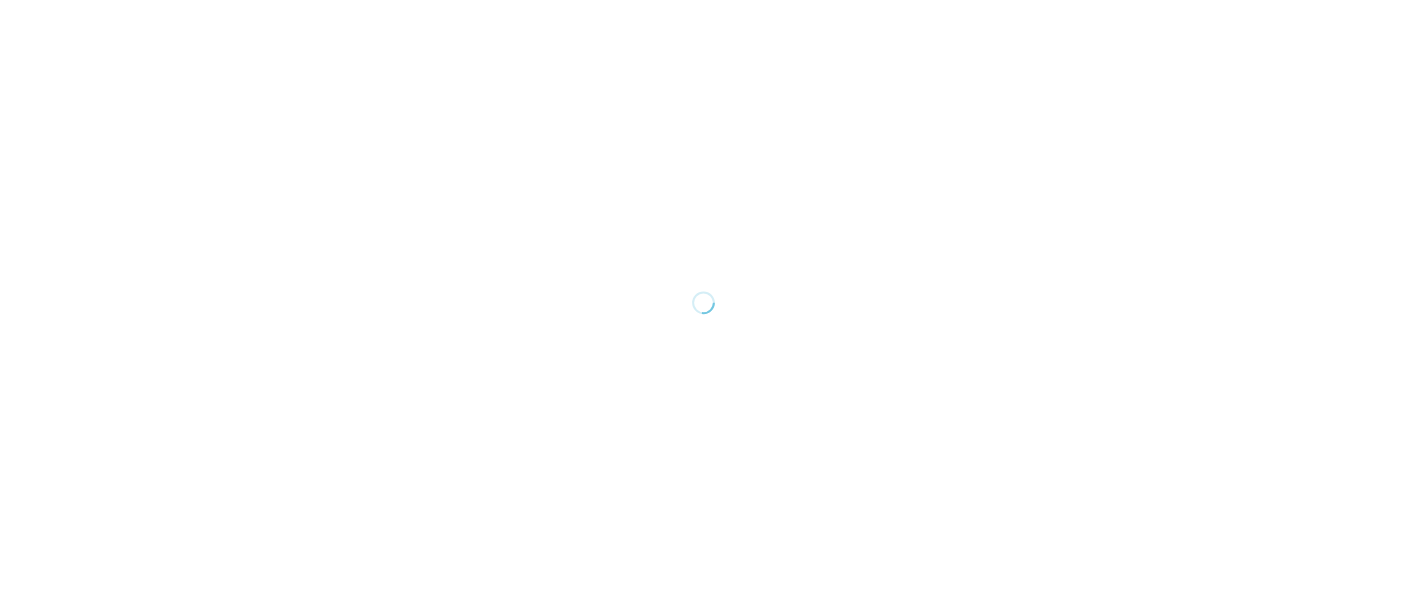 scroll, scrollTop: 0, scrollLeft: 0, axis: both 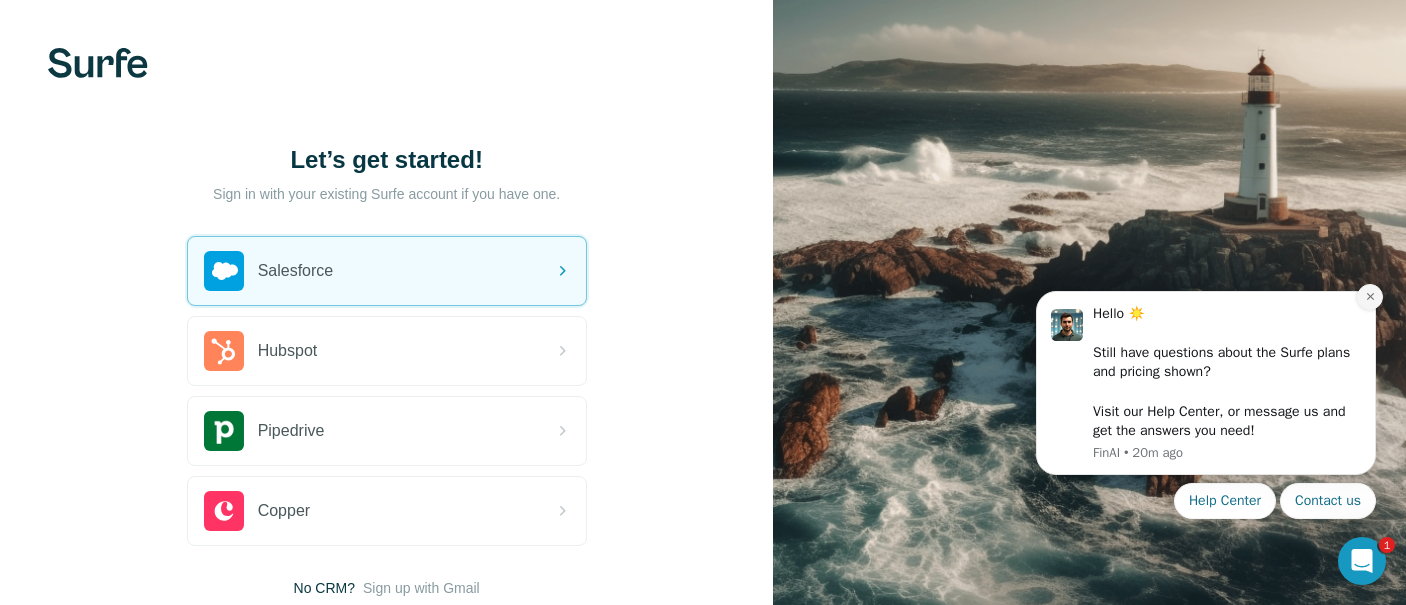 click at bounding box center [1370, 297] 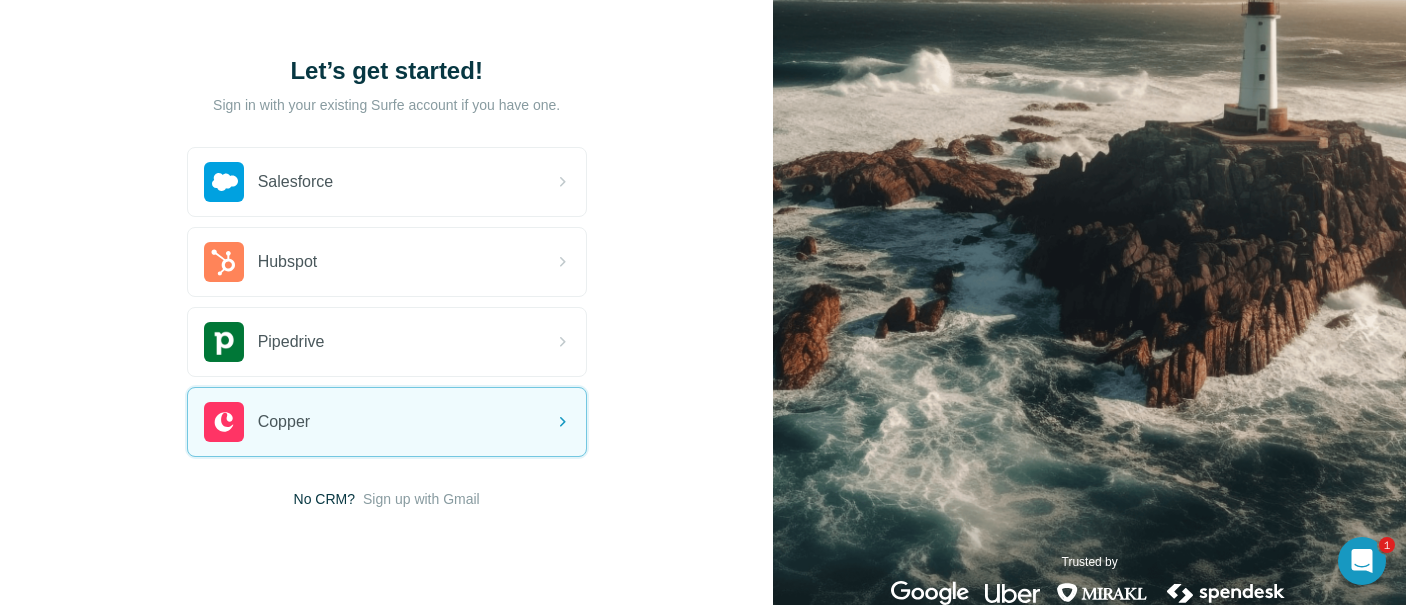 scroll, scrollTop: 0, scrollLeft: 0, axis: both 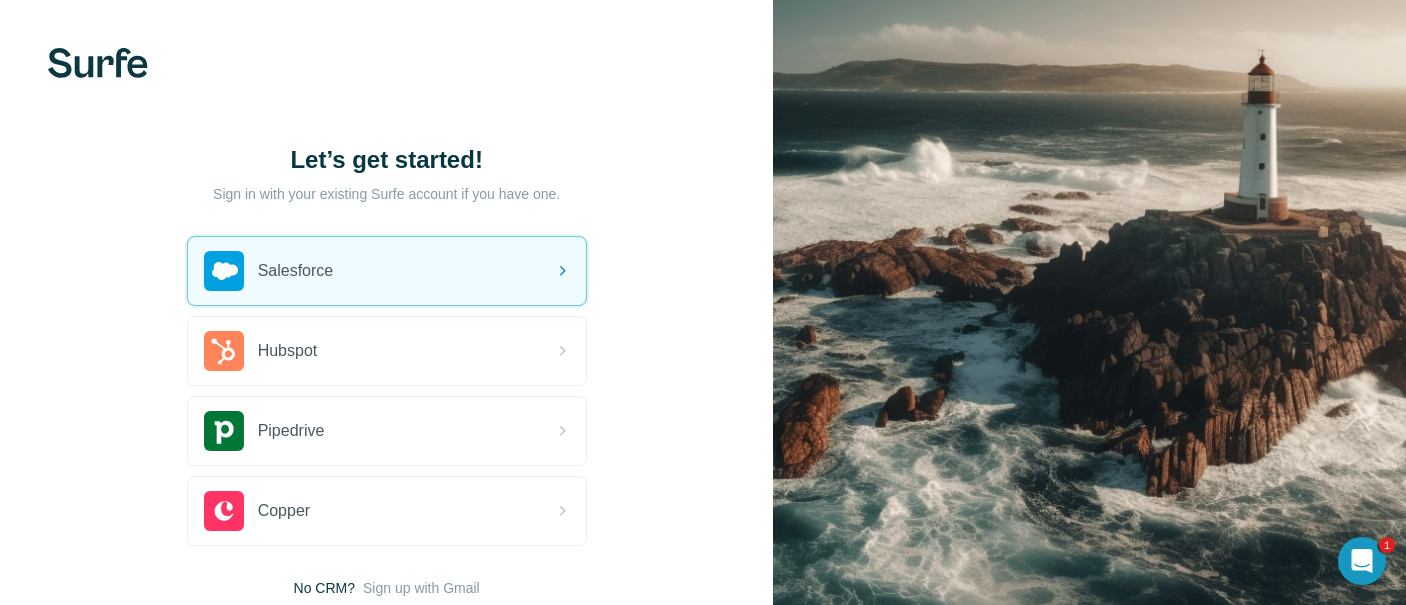 click at bounding box center (98, 63) 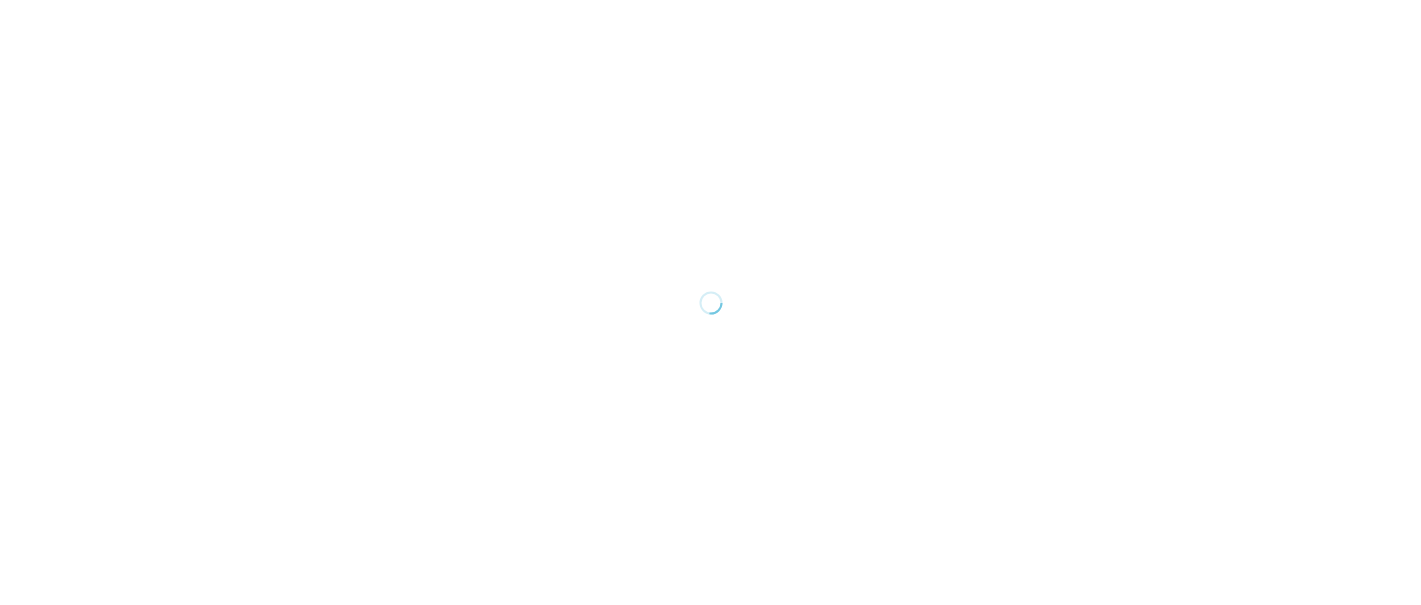 scroll, scrollTop: 0, scrollLeft: 0, axis: both 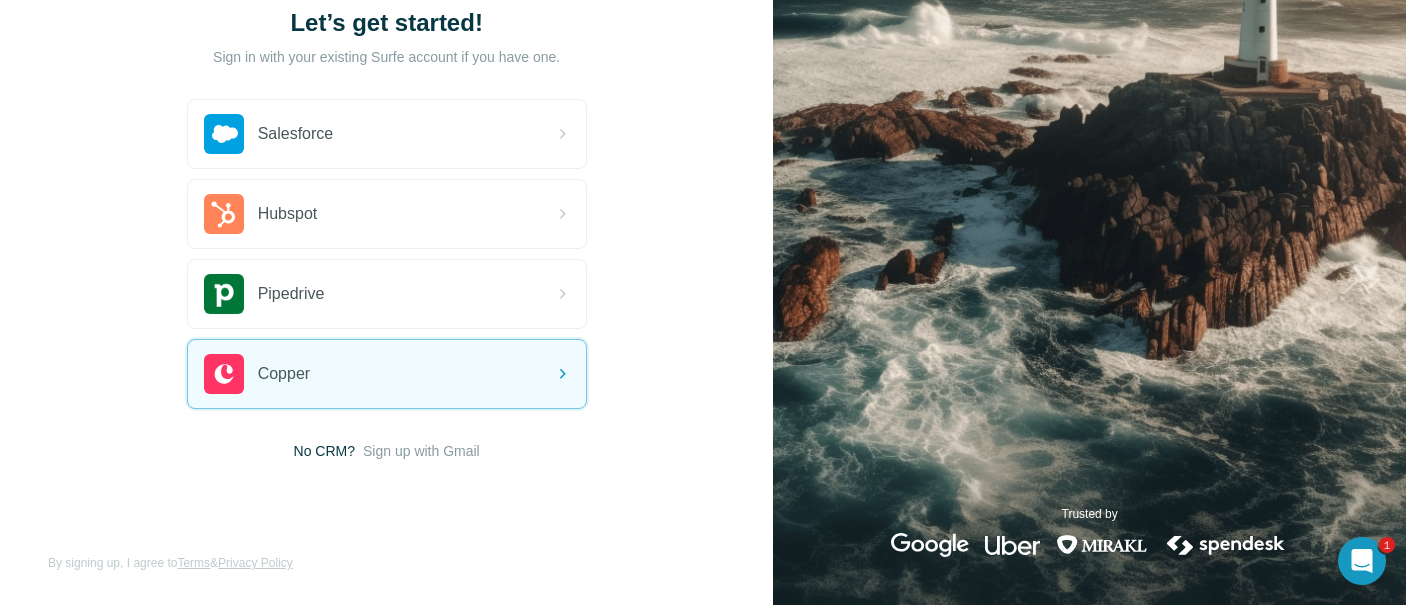 click on "Salesforce Hubspot Pipedrive Copper No CRM? Sign up with Gmail" at bounding box center (387, 280) 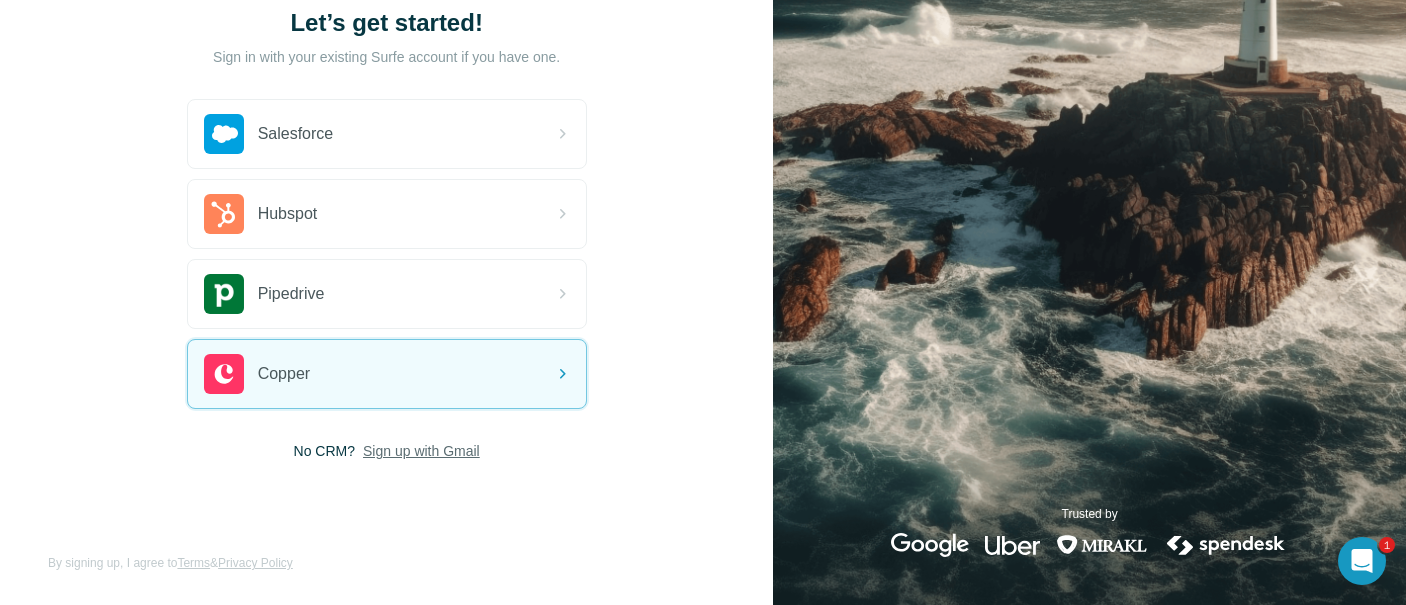 click on "Sign up with Gmail" at bounding box center [421, 451] 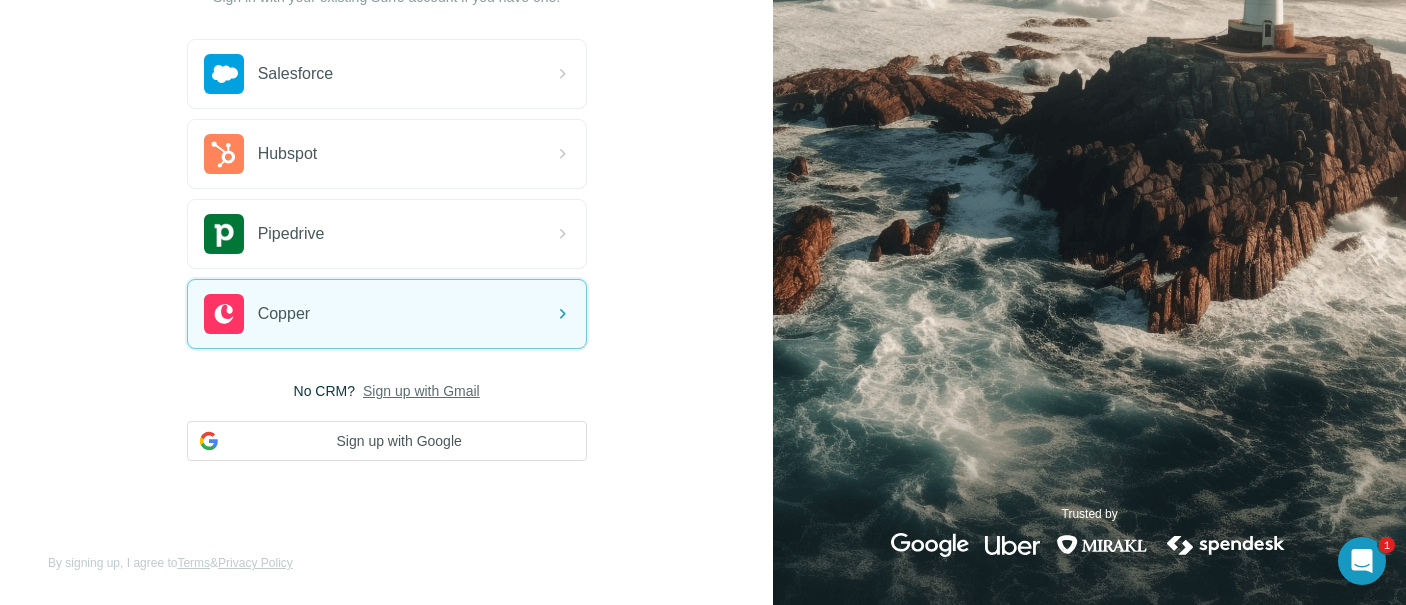 scroll, scrollTop: 0, scrollLeft: 0, axis: both 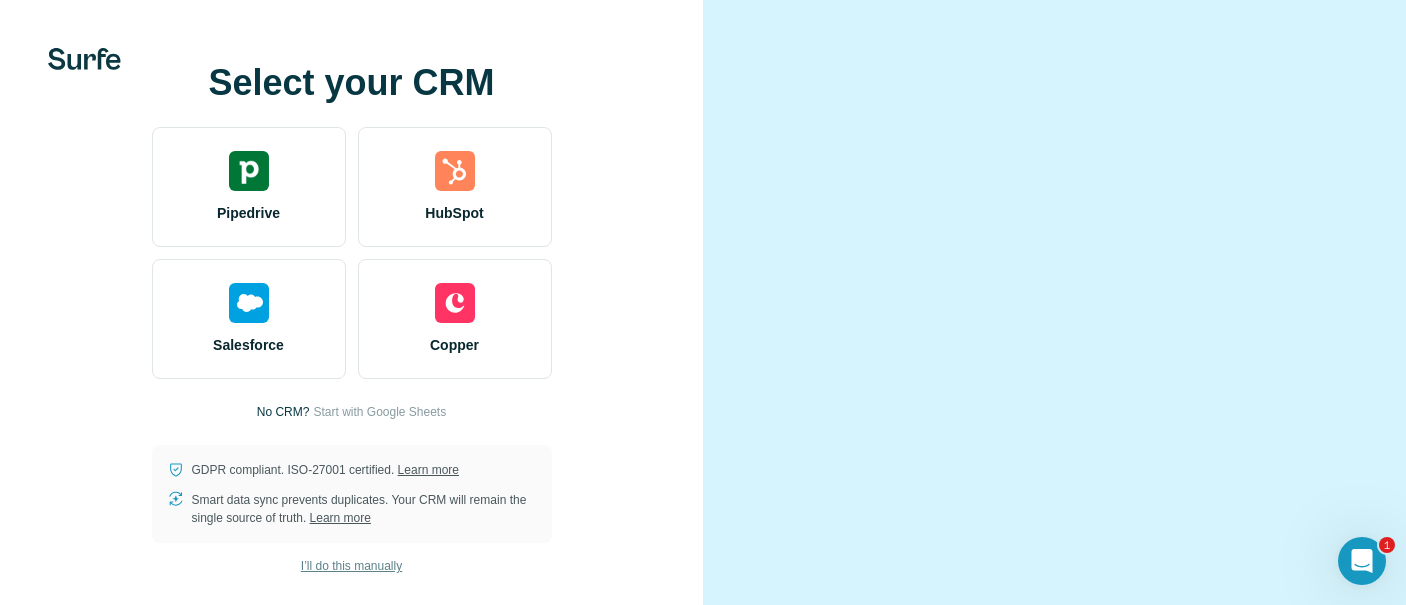 click on "I’ll do this manually" at bounding box center (351, 566) 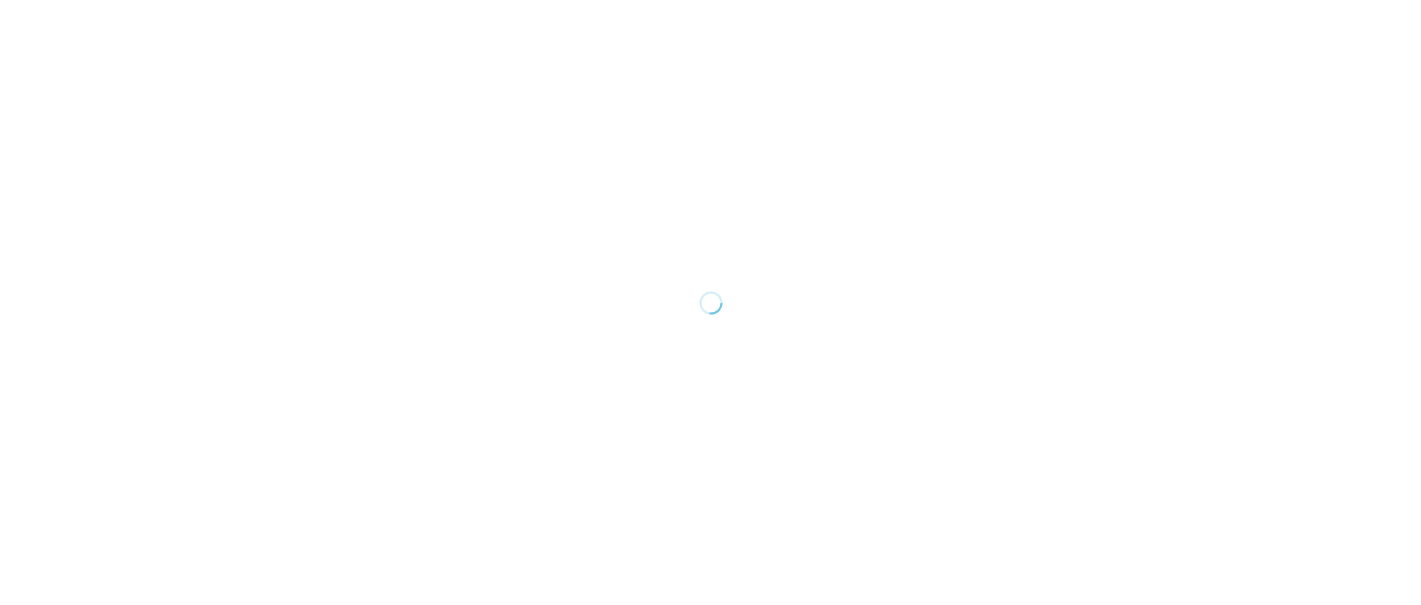 scroll, scrollTop: 0, scrollLeft: 0, axis: both 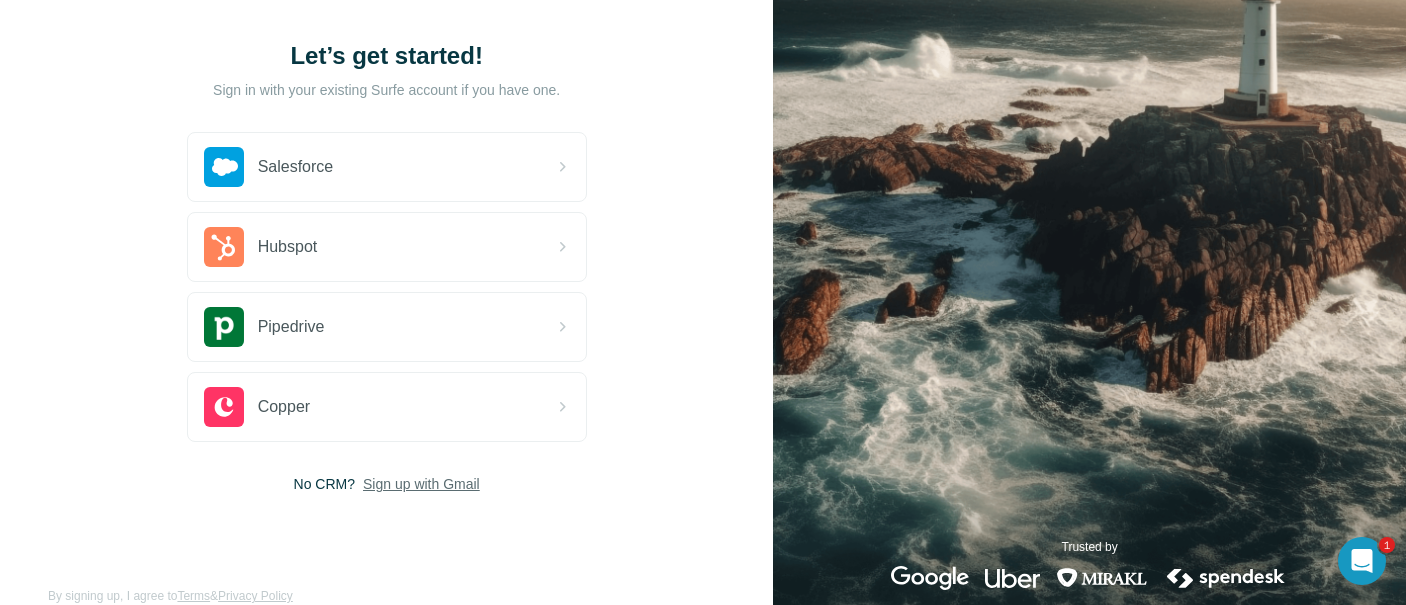 click on "Sign up with Gmail" at bounding box center [421, 484] 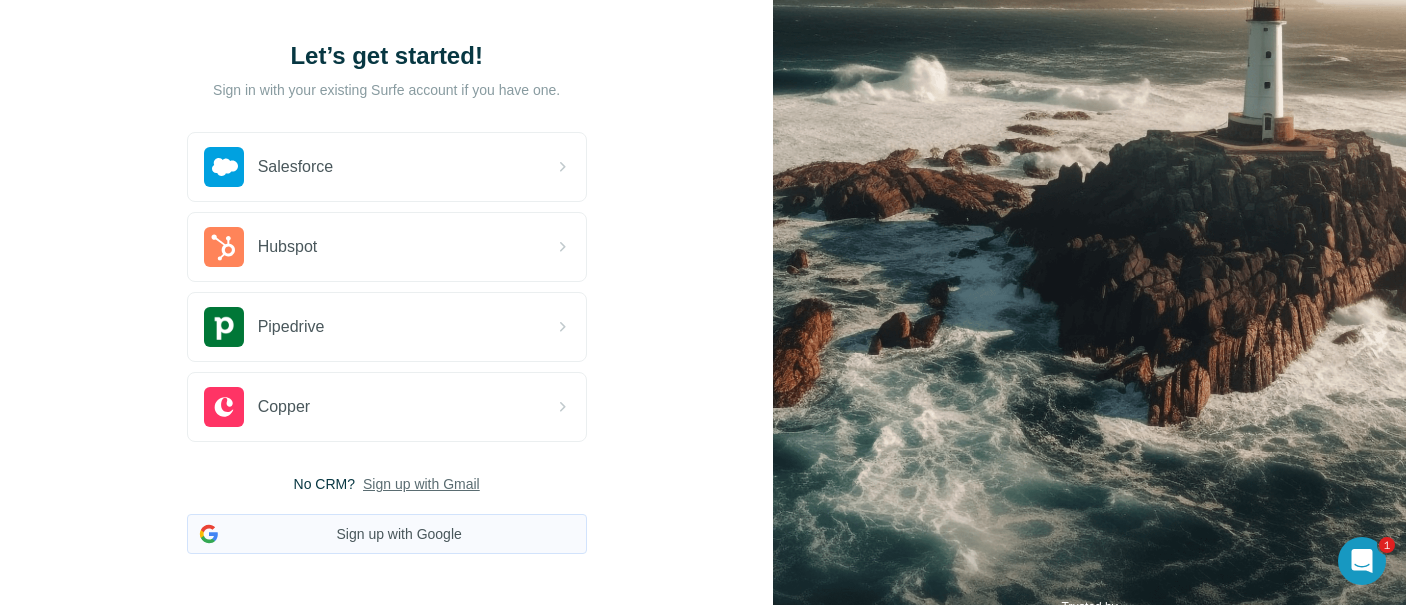 click on "Sign up with Google" at bounding box center (387, 534) 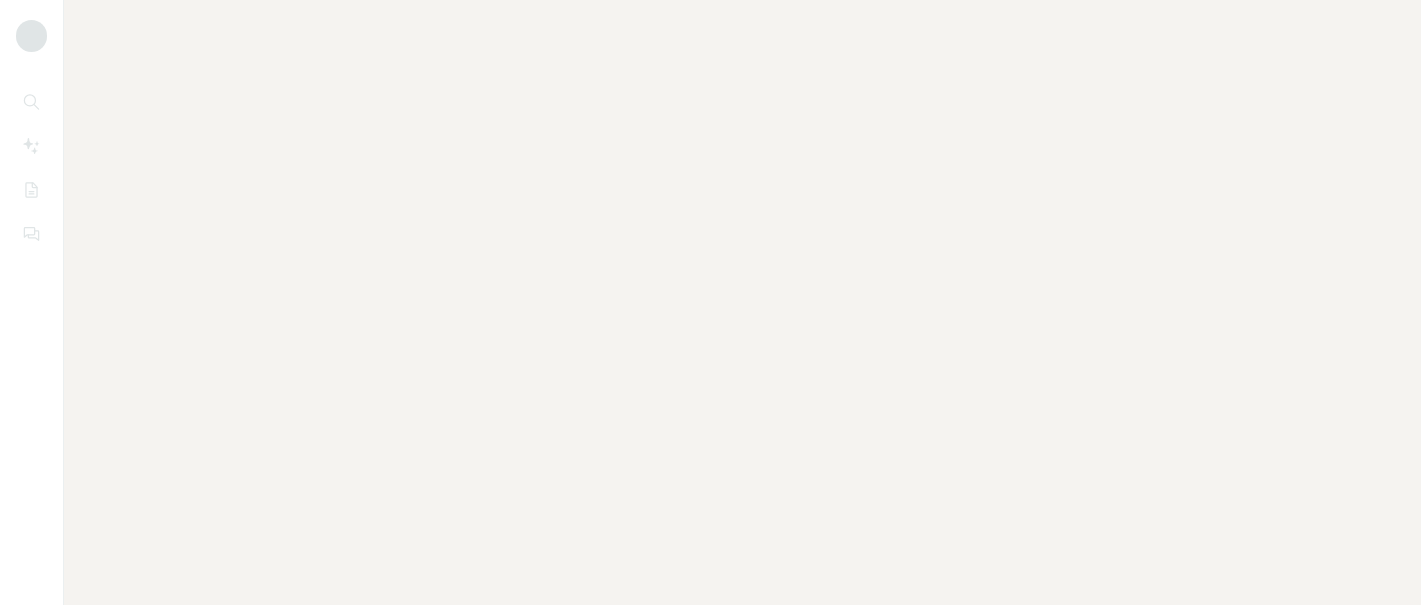 scroll, scrollTop: 0, scrollLeft: 0, axis: both 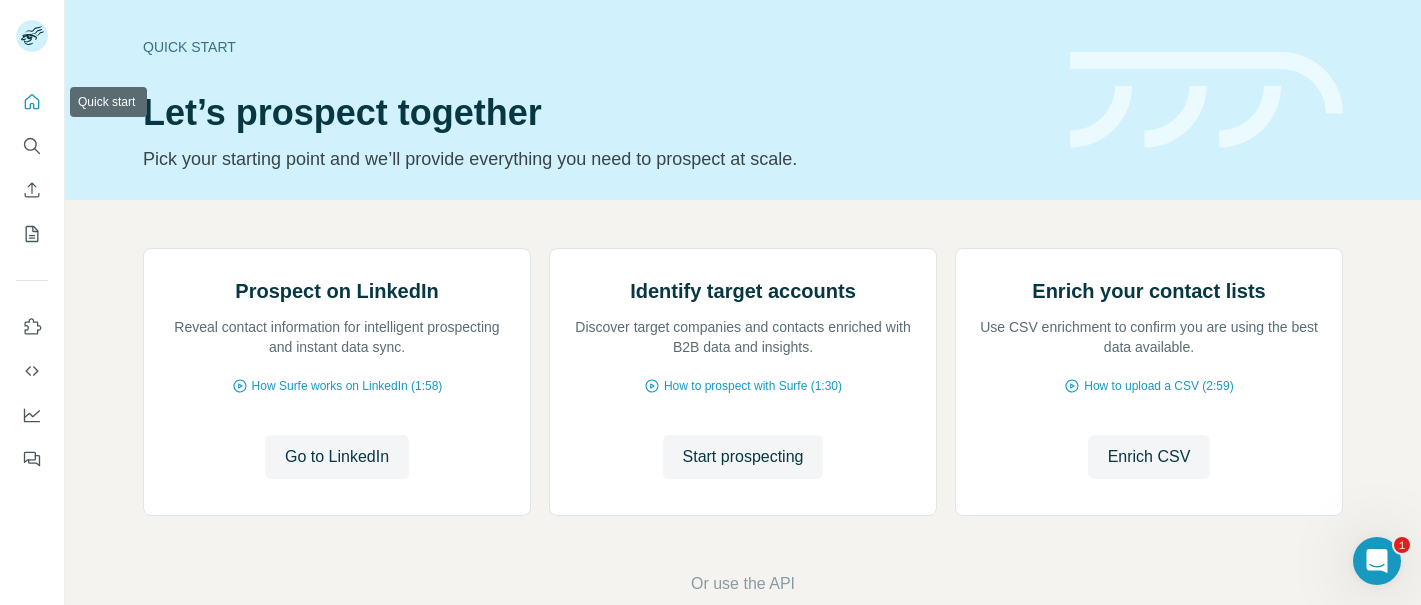 click 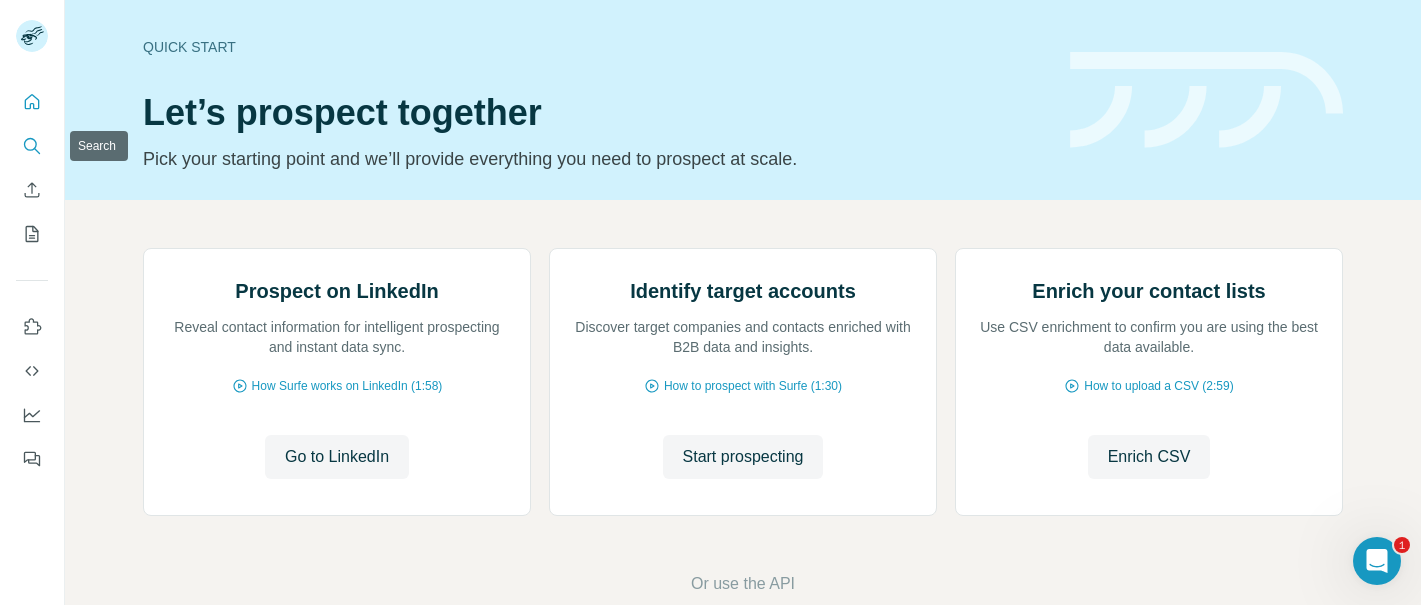 click at bounding box center (32, 146) 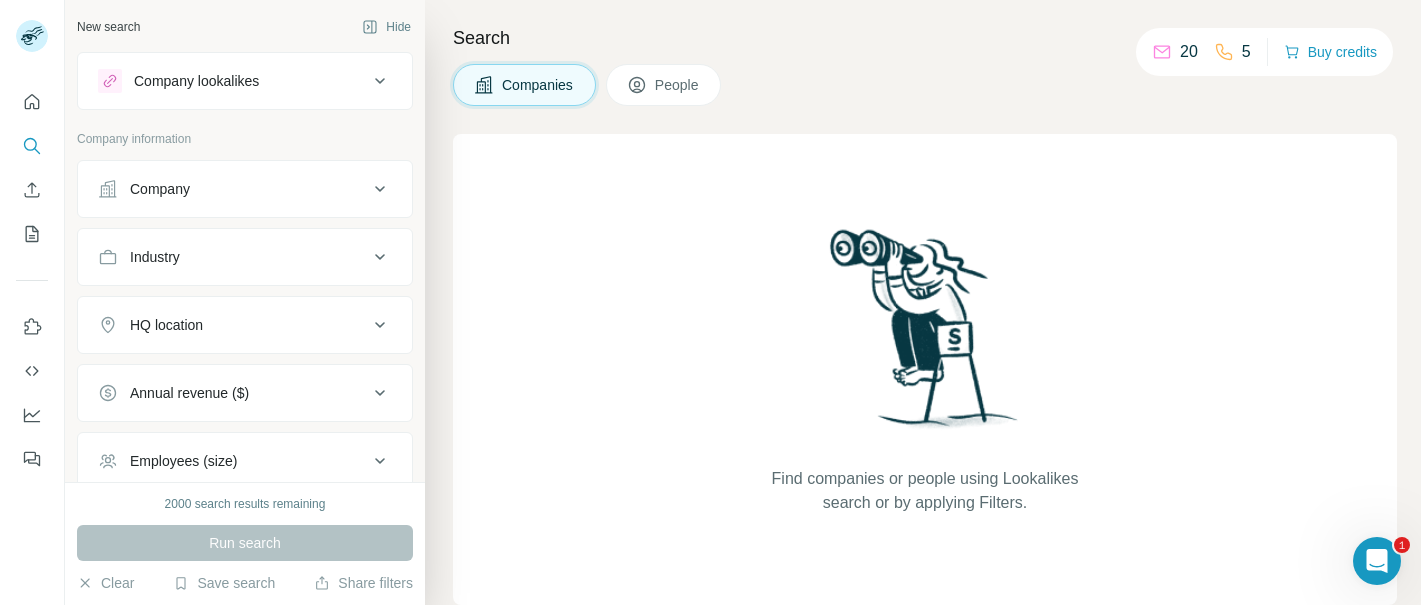 click on "People" at bounding box center (678, 85) 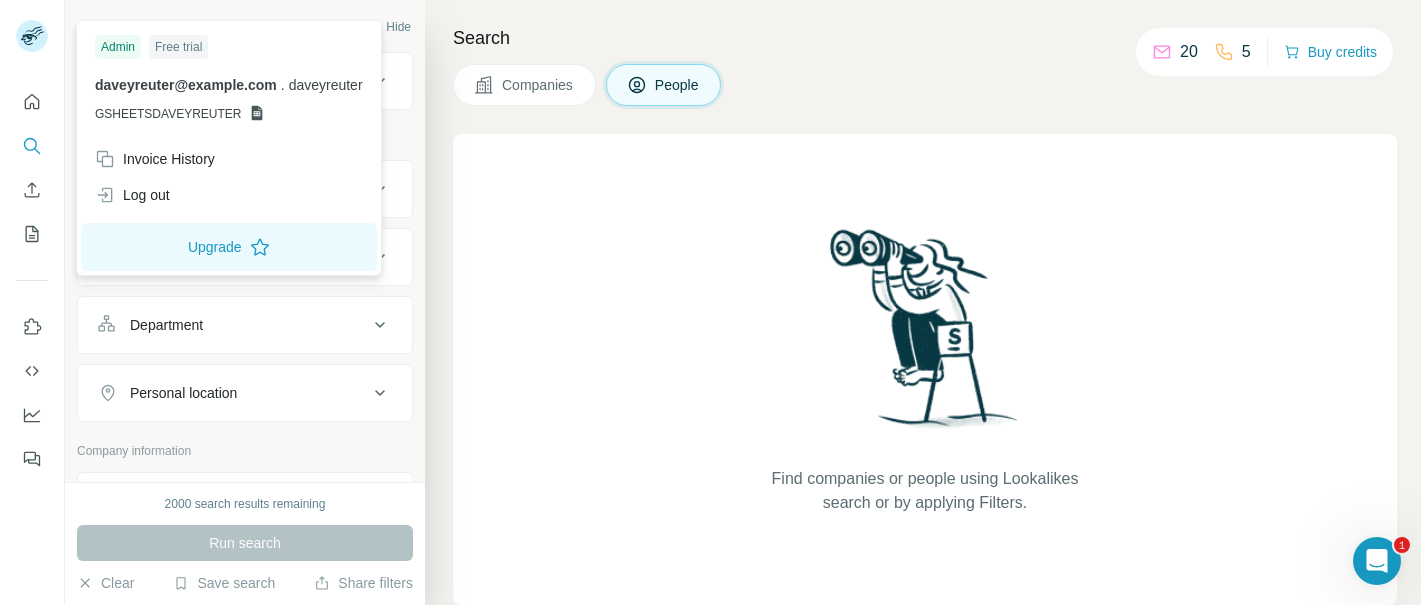 click 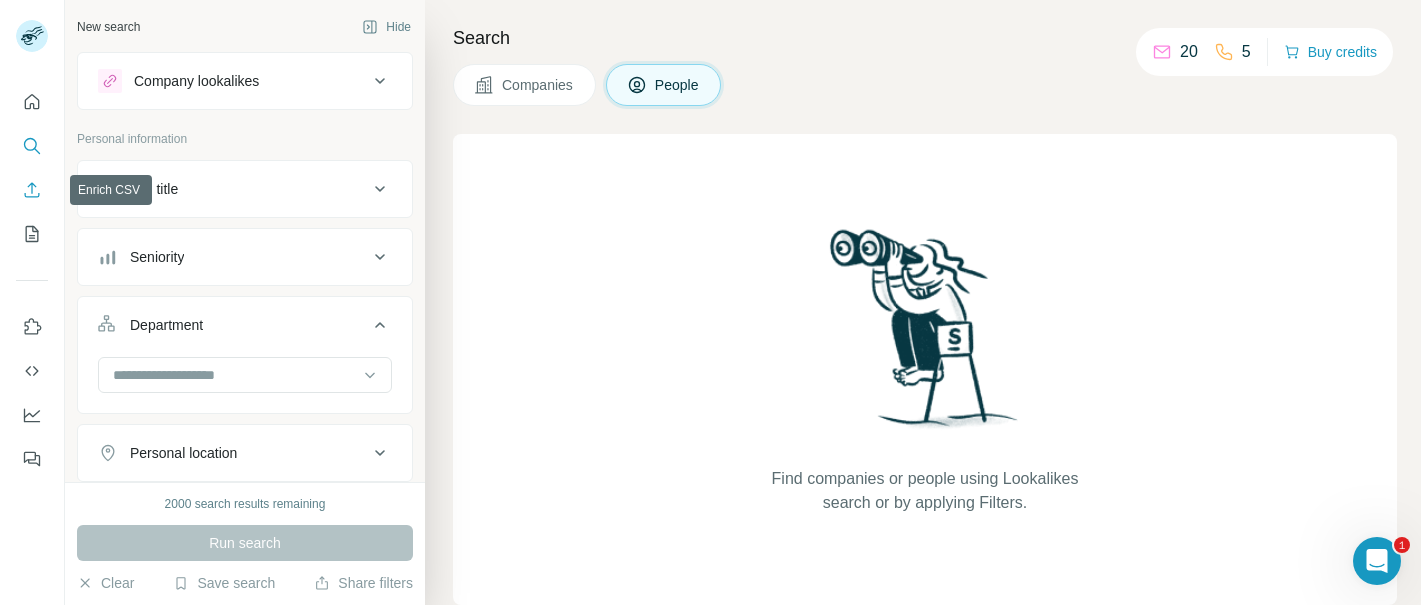 click 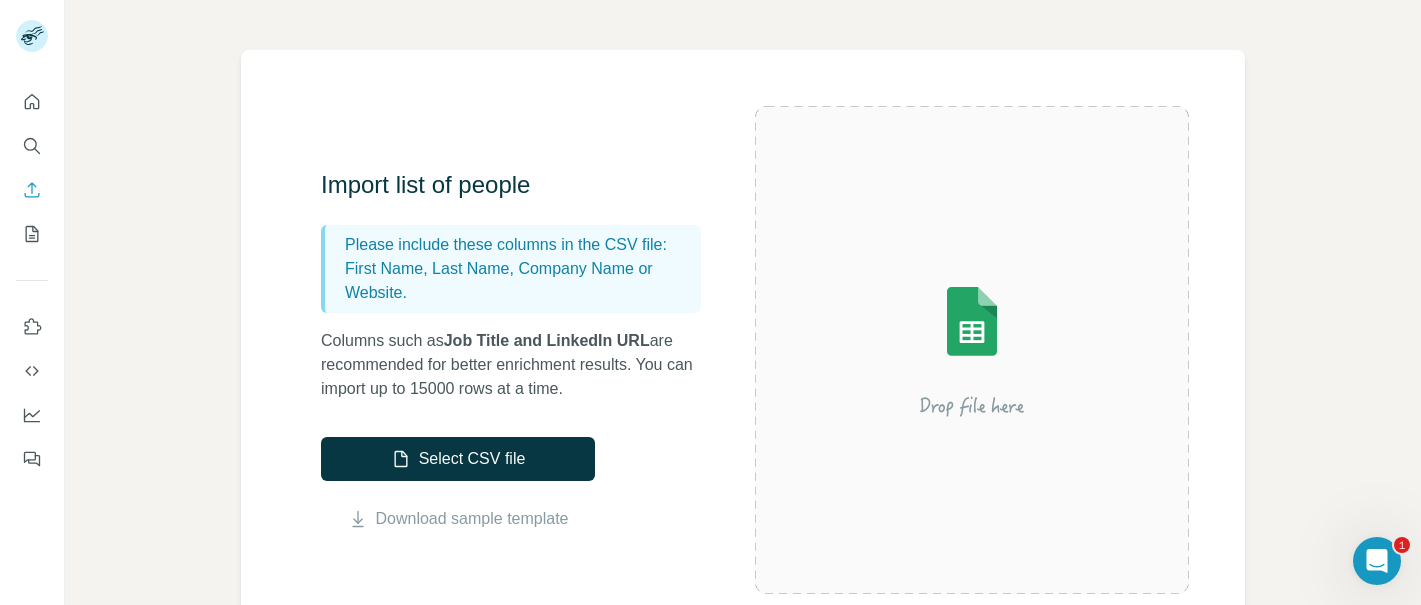 scroll, scrollTop: 0, scrollLeft: 0, axis: both 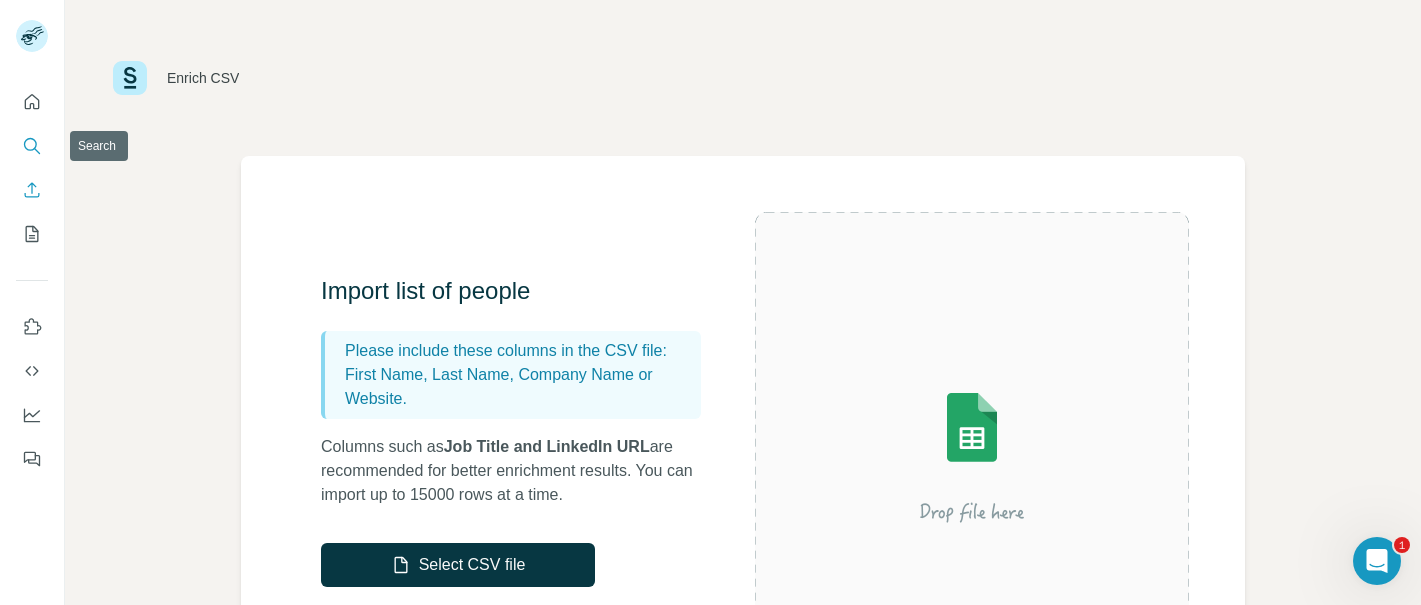 click 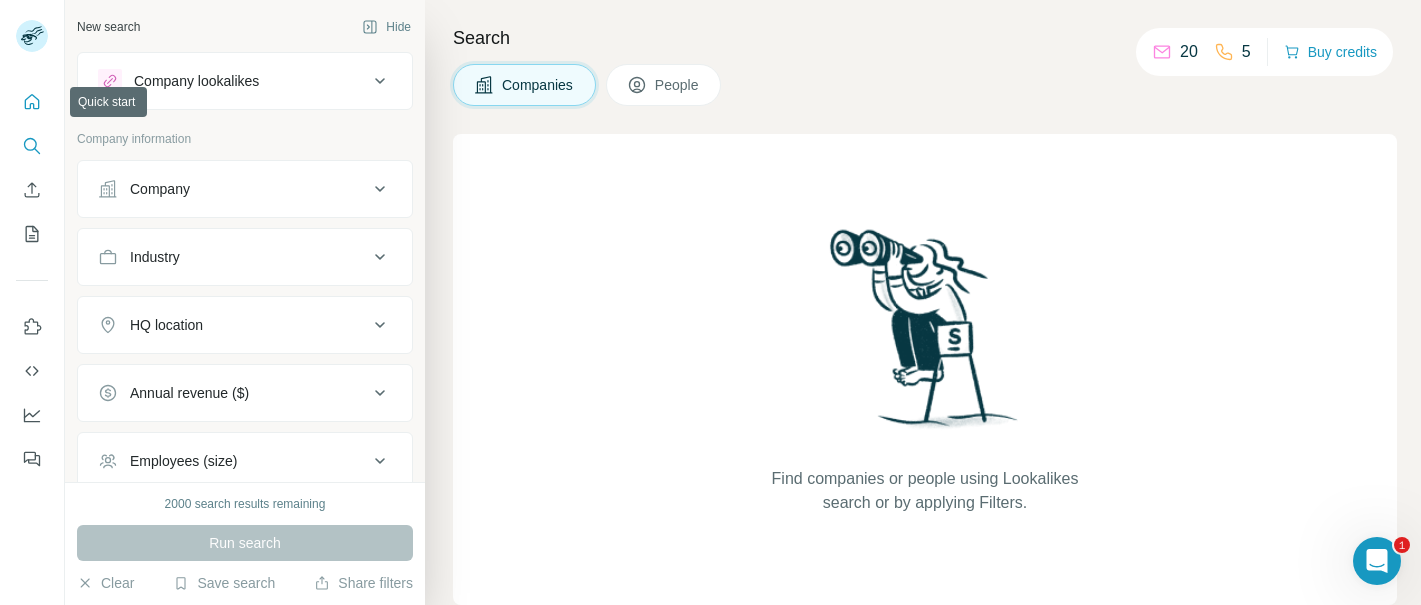click 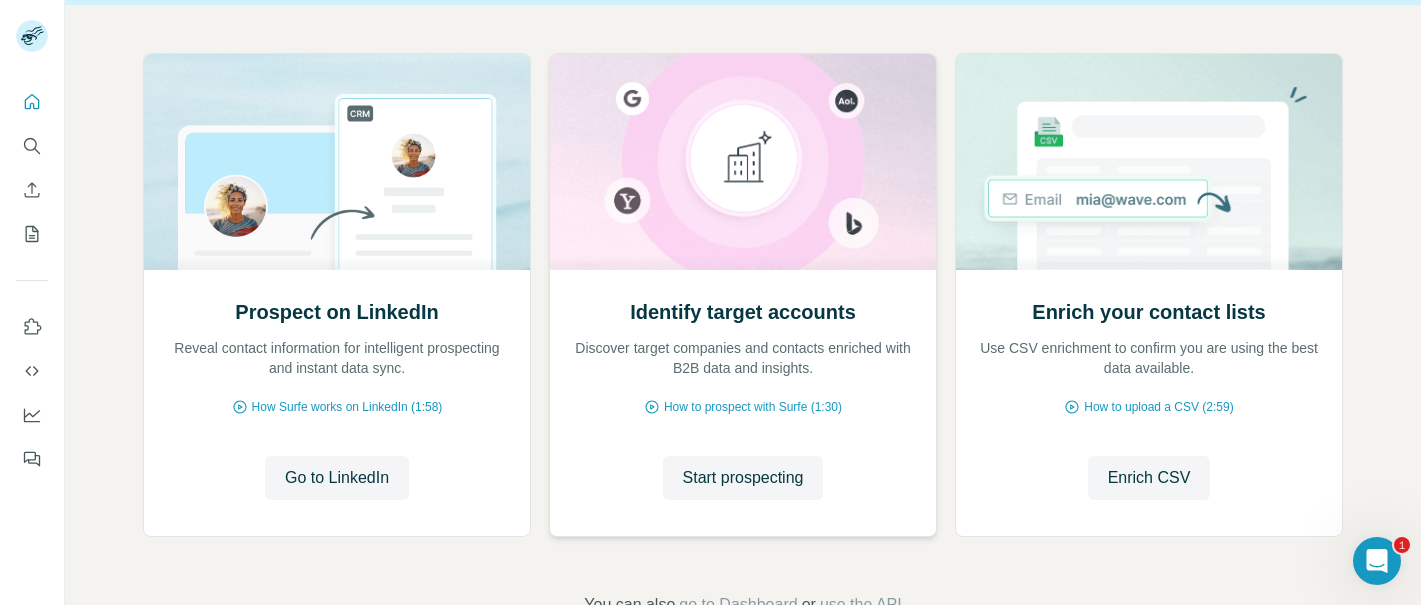 scroll, scrollTop: 255, scrollLeft: 0, axis: vertical 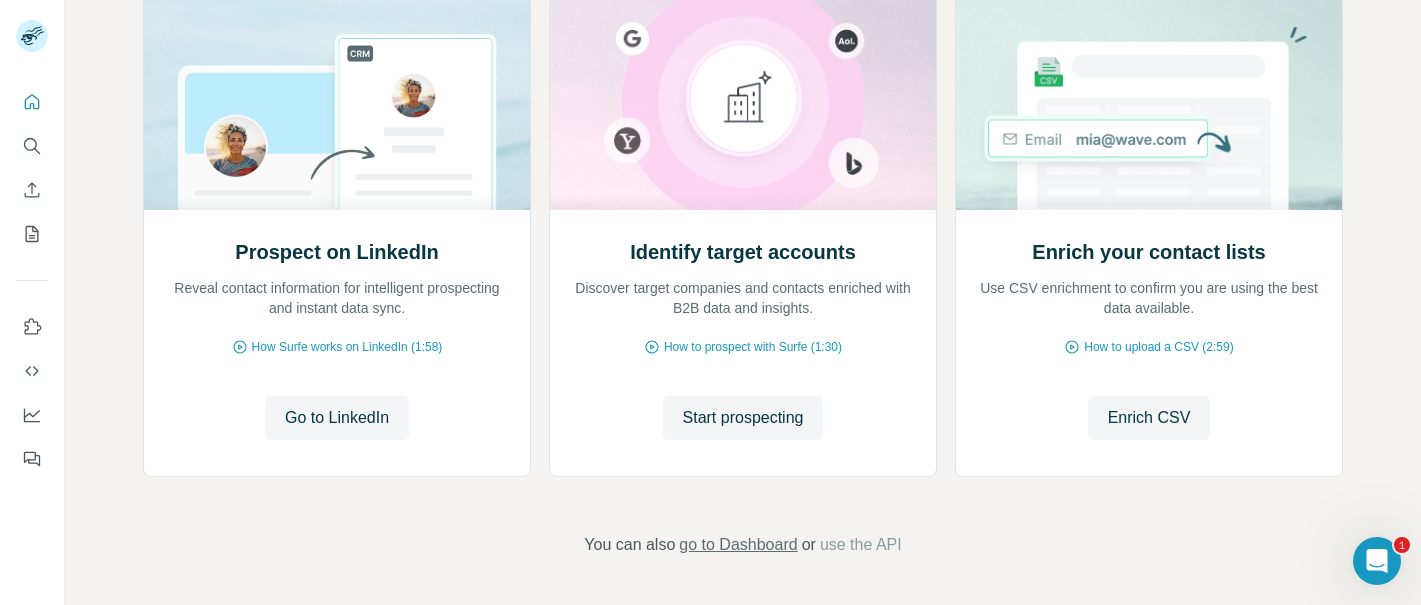 click on "go to Dashboard" at bounding box center (738, 545) 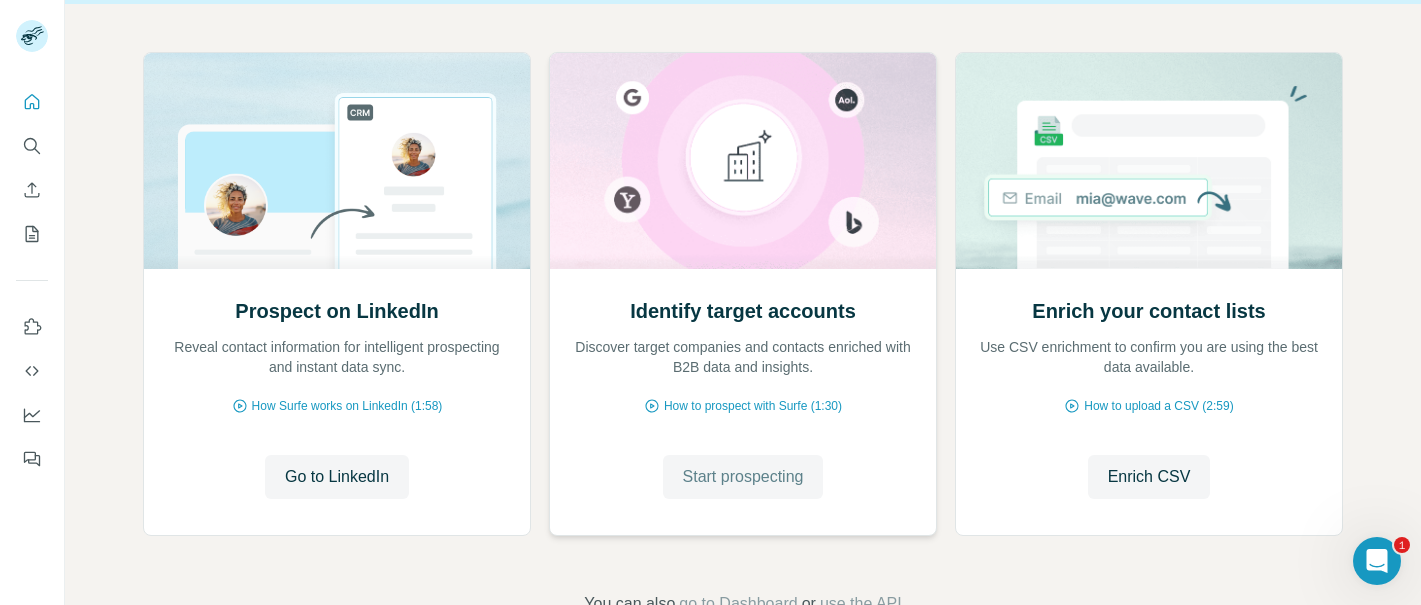 scroll, scrollTop: 255, scrollLeft: 0, axis: vertical 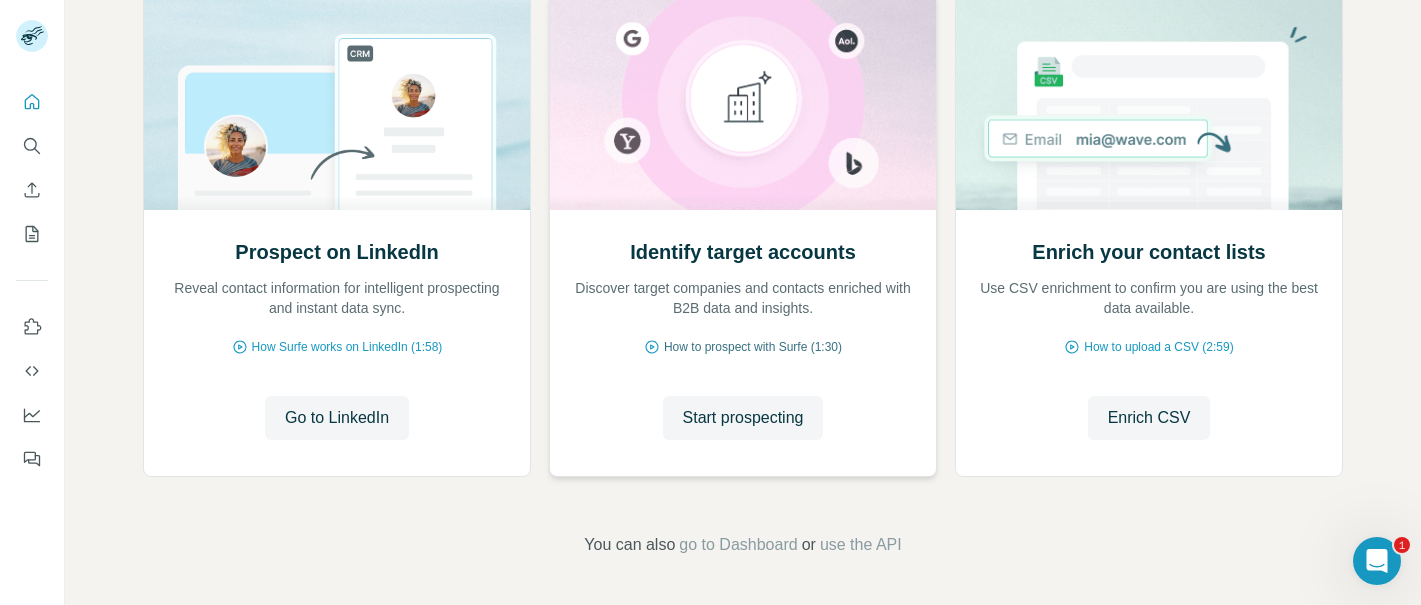 click on "How to prospect with Surfe (1:30)" at bounding box center [753, 347] 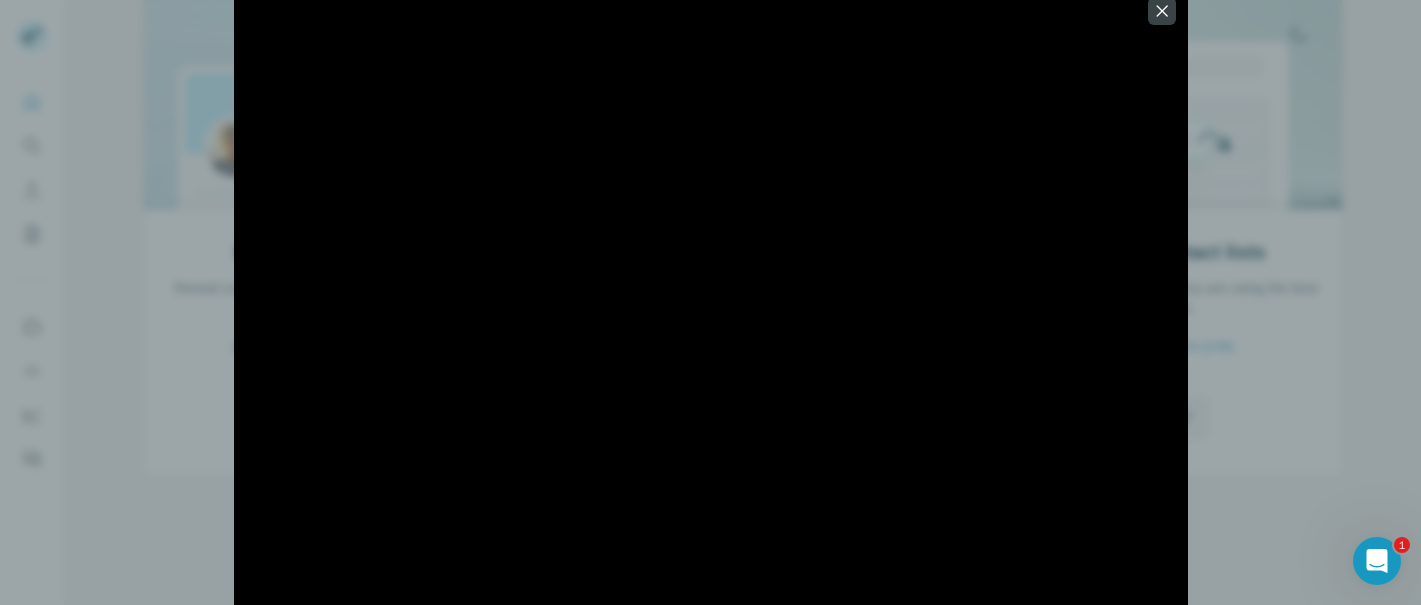 click at bounding box center [710, 302] 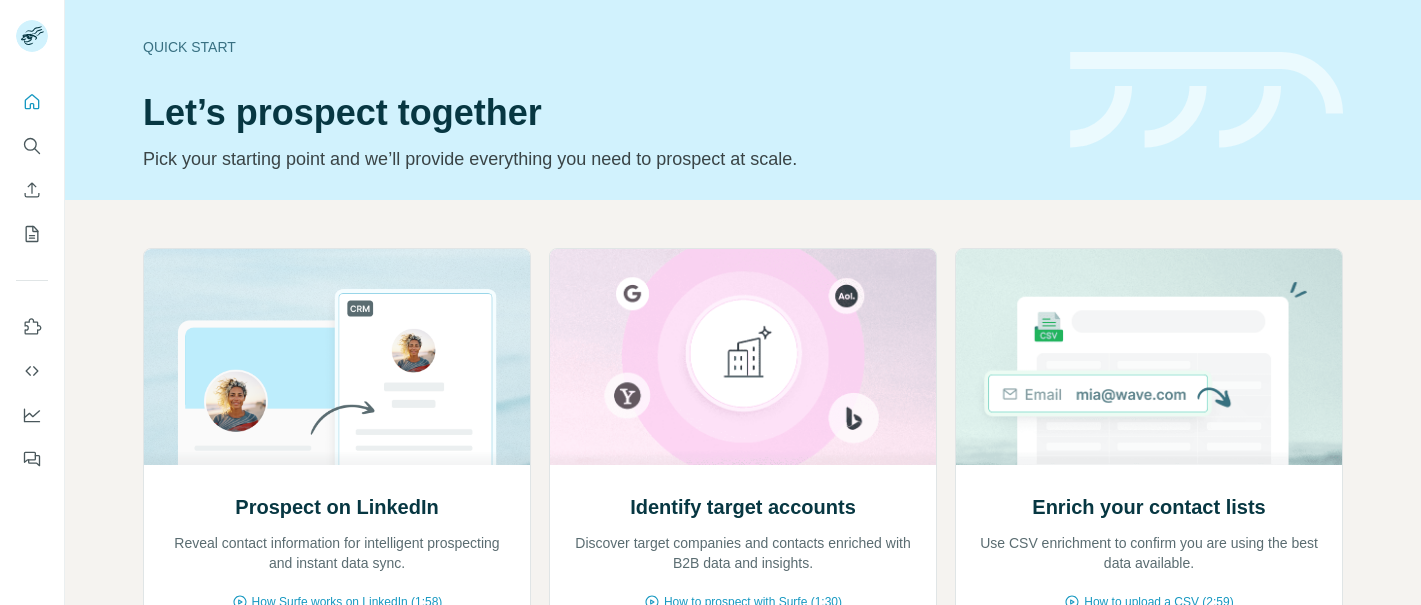 scroll, scrollTop: 0, scrollLeft: 0, axis: both 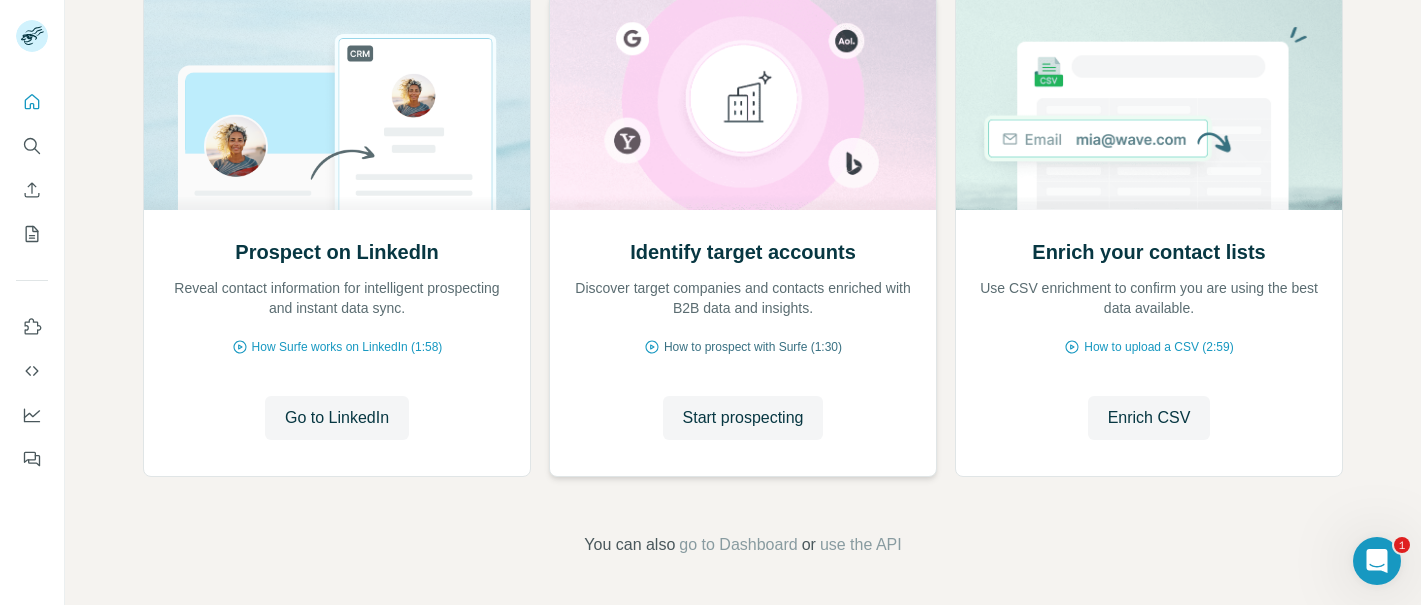 click on "How to prospect with Surfe (1:30)" at bounding box center (753, 347) 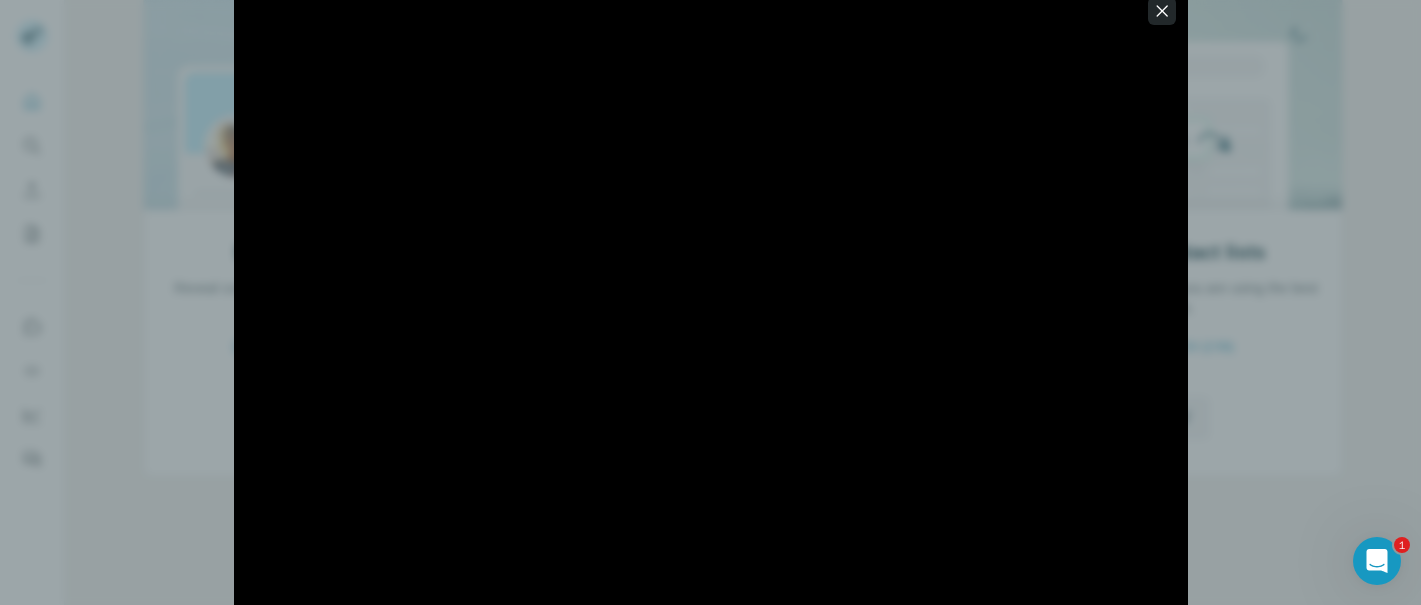 click 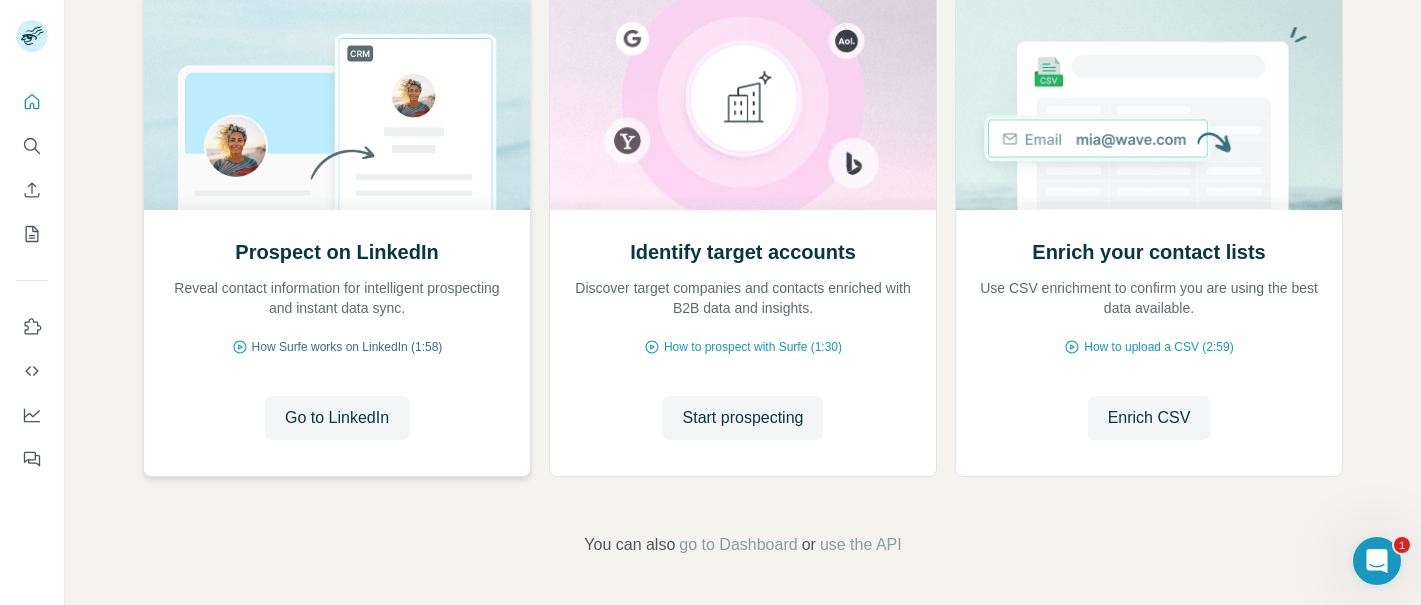 click on "How Surfe works on LinkedIn (1:58)" at bounding box center [347, 347] 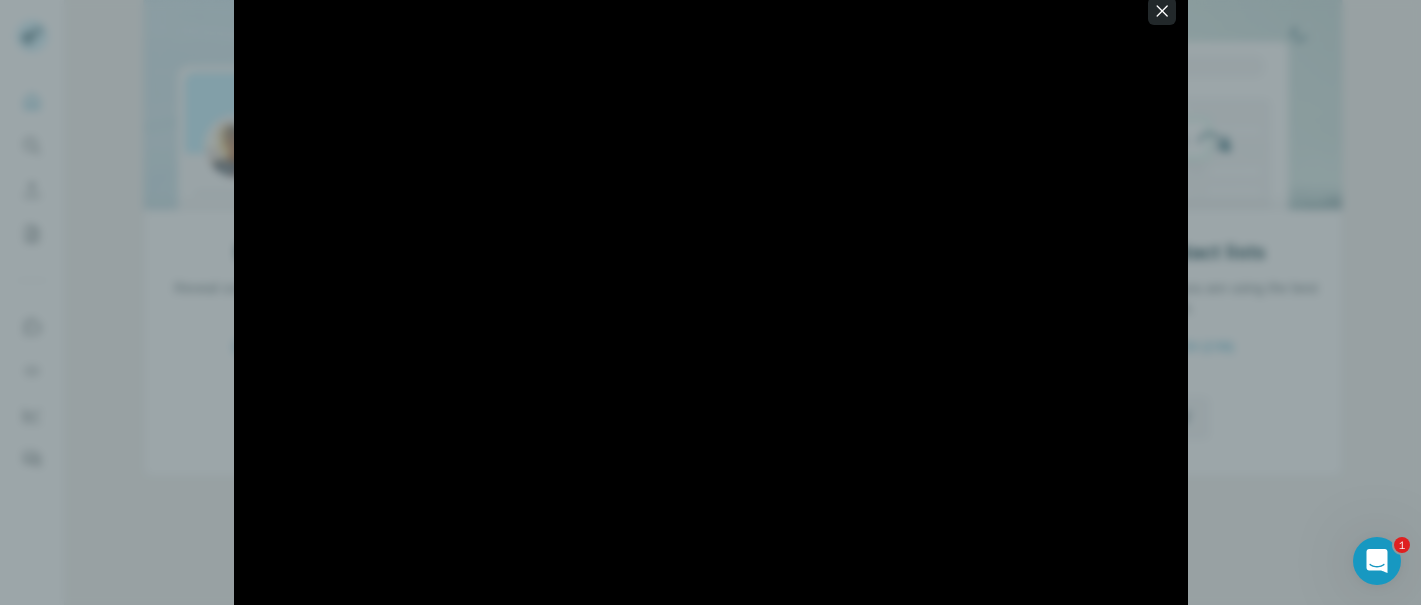 click 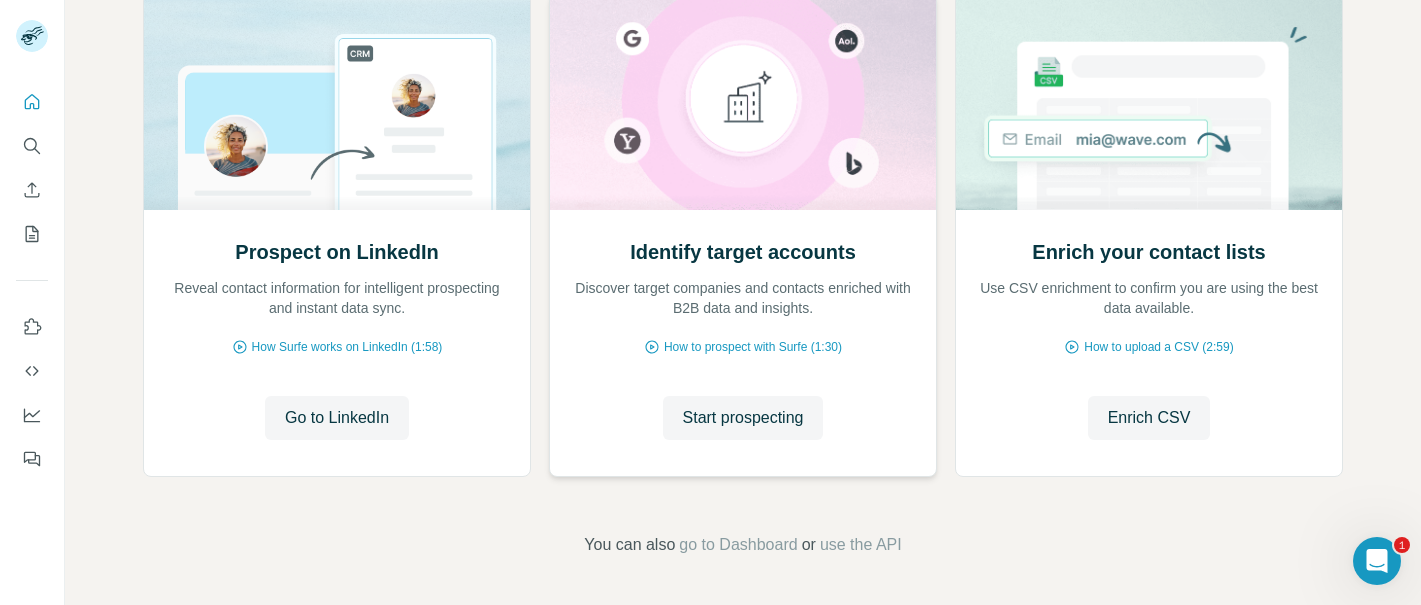 scroll, scrollTop: 0, scrollLeft: 0, axis: both 